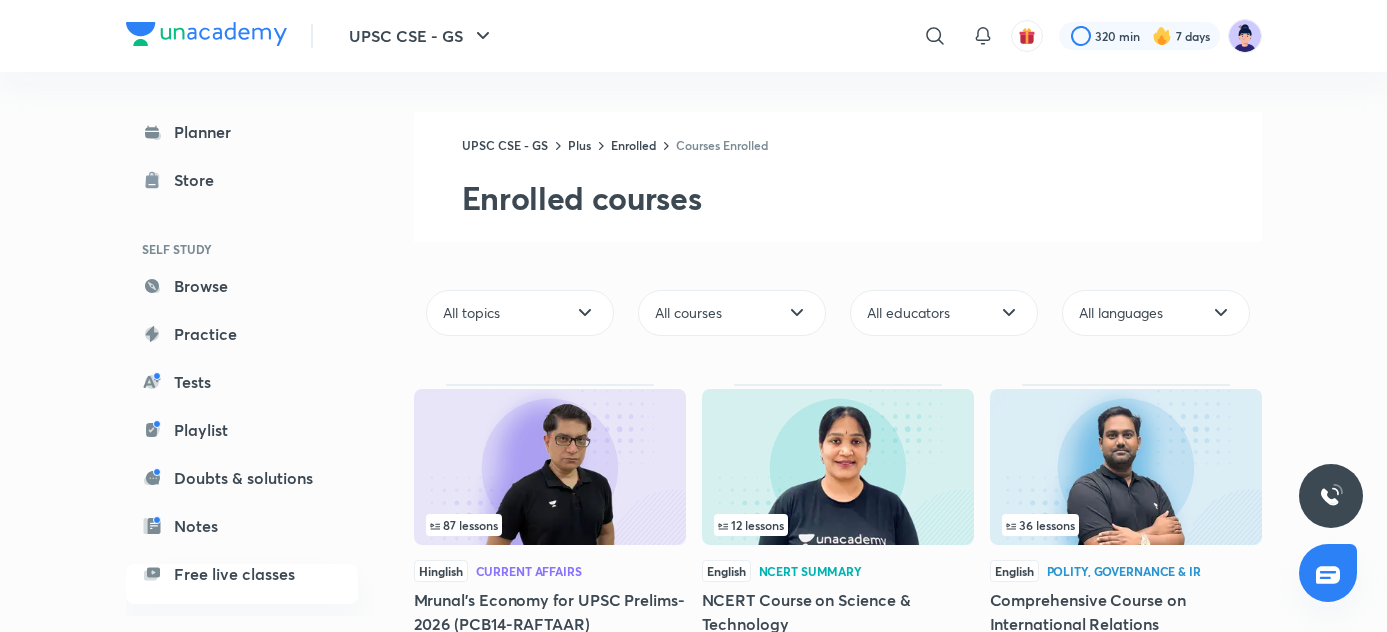 scroll, scrollTop: 0, scrollLeft: 0, axis: both 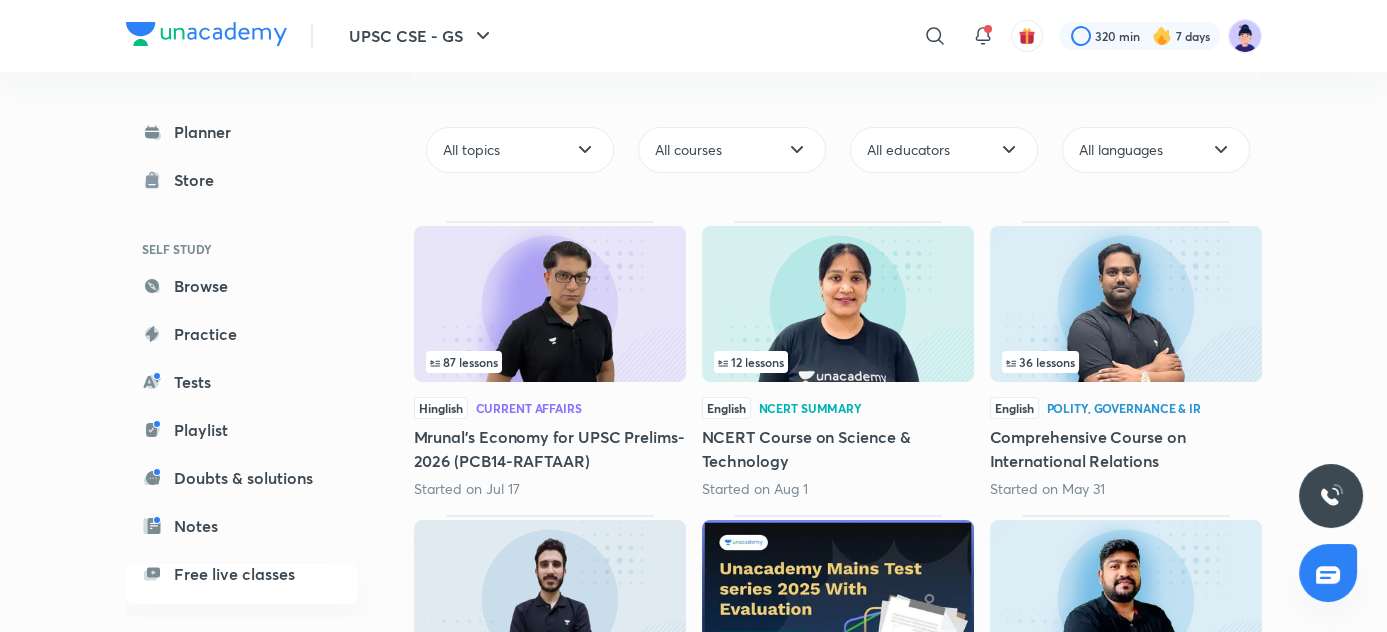 click on "Comprehensive Course on International Relations" at bounding box center [1126, 449] 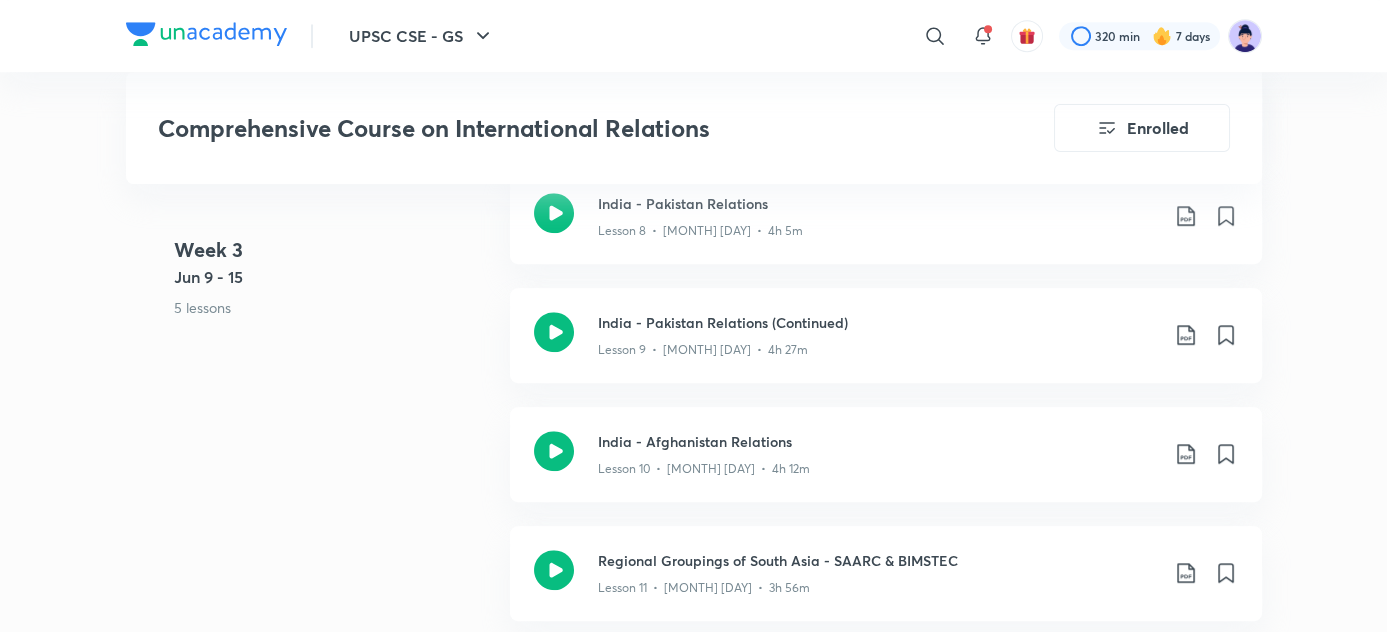 scroll, scrollTop: 2152, scrollLeft: 0, axis: vertical 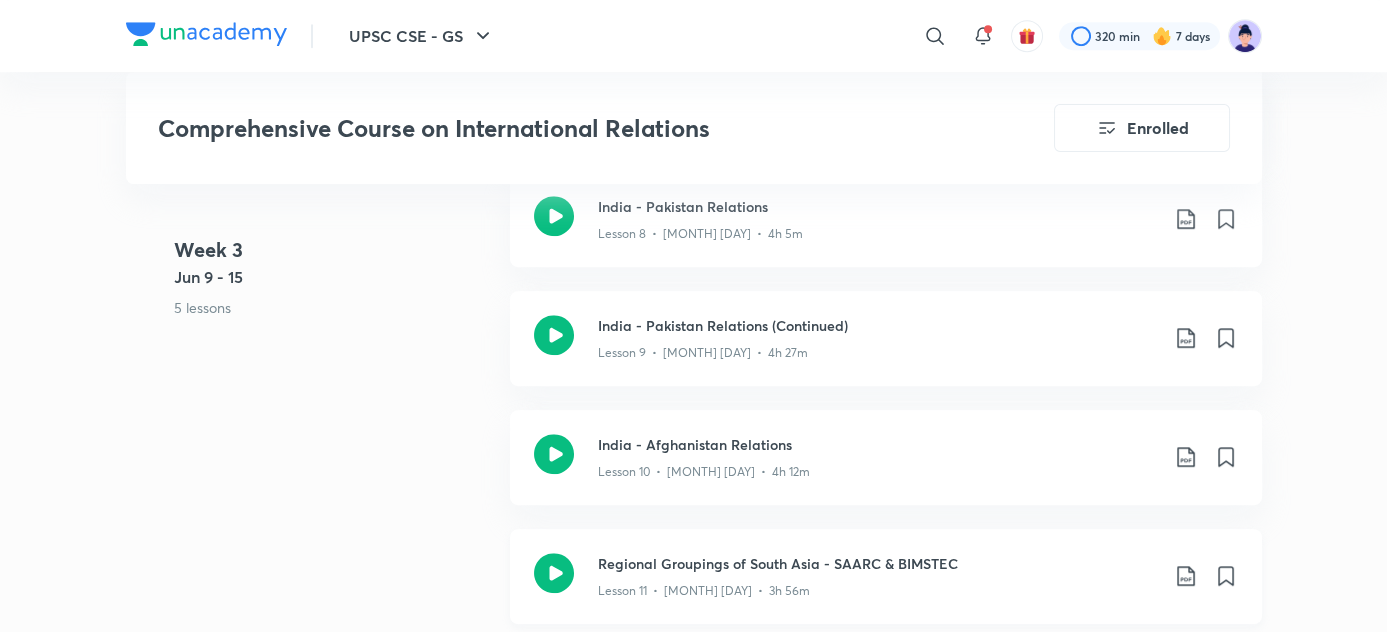click on "Regional Groupings of South Asia - SAARC & BIMSTEC" at bounding box center [878, -1070] 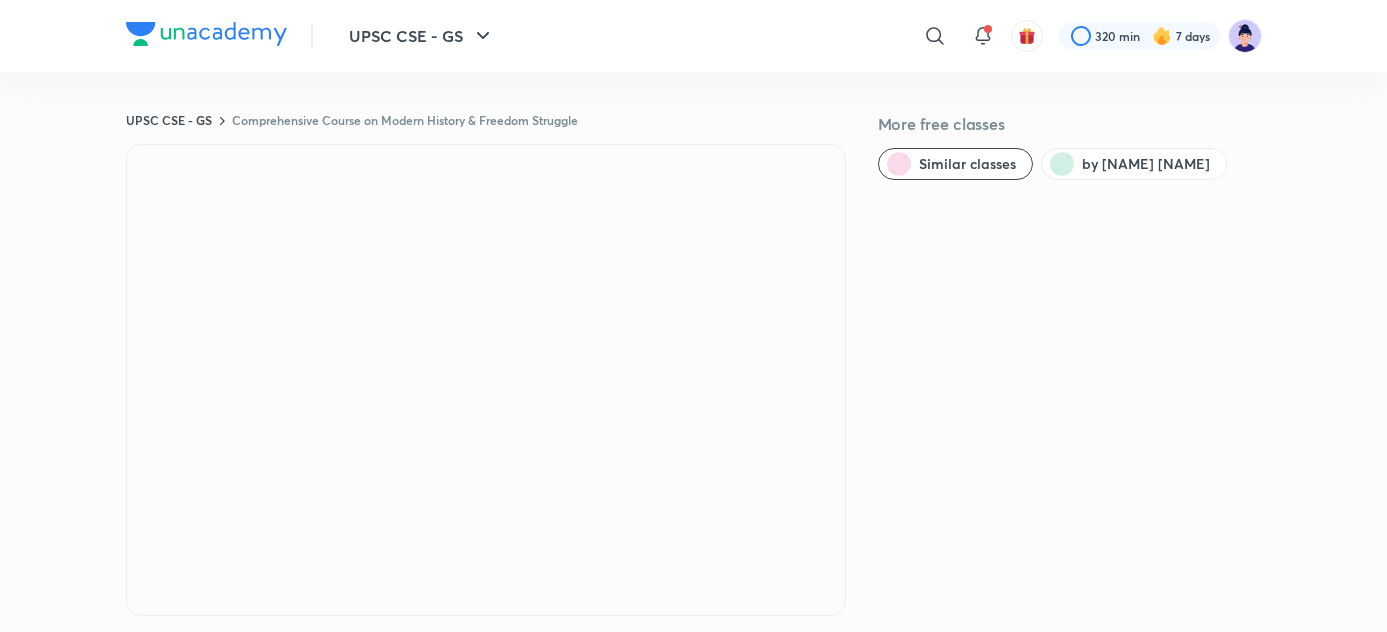 scroll, scrollTop: 0, scrollLeft: 0, axis: both 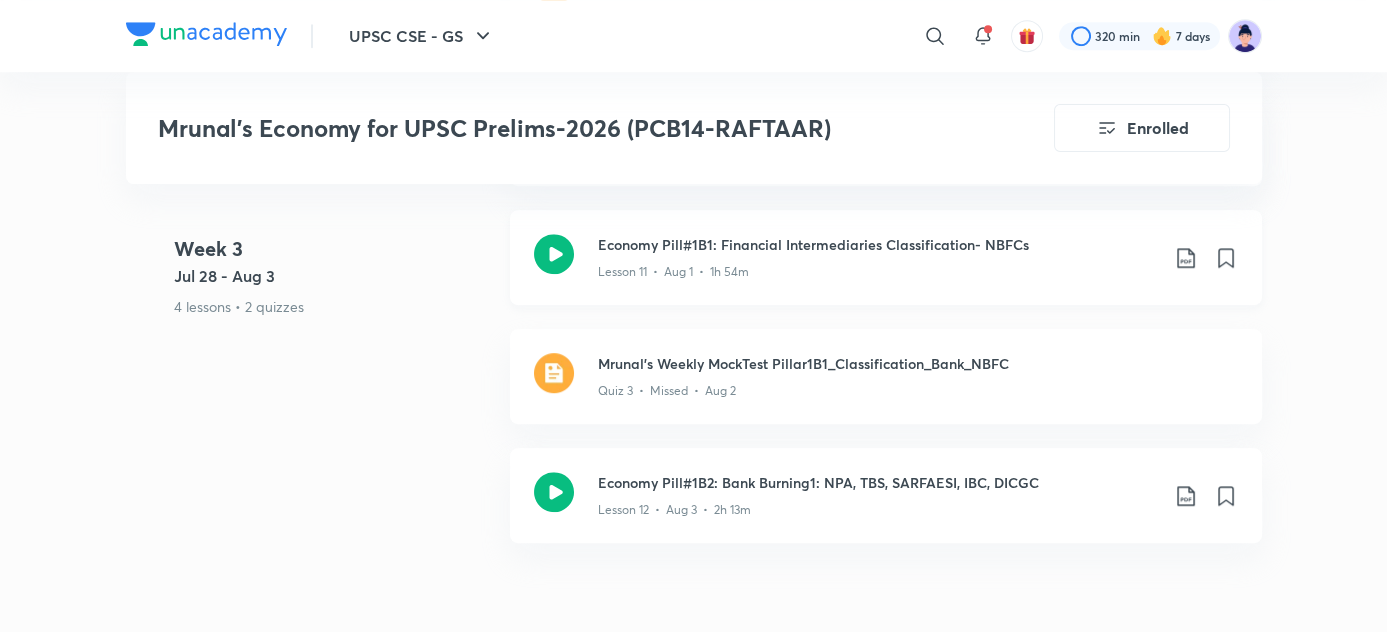 click on "Lesson 11  •  Aug 1  •  1h 54m" at bounding box center (674, -1620) 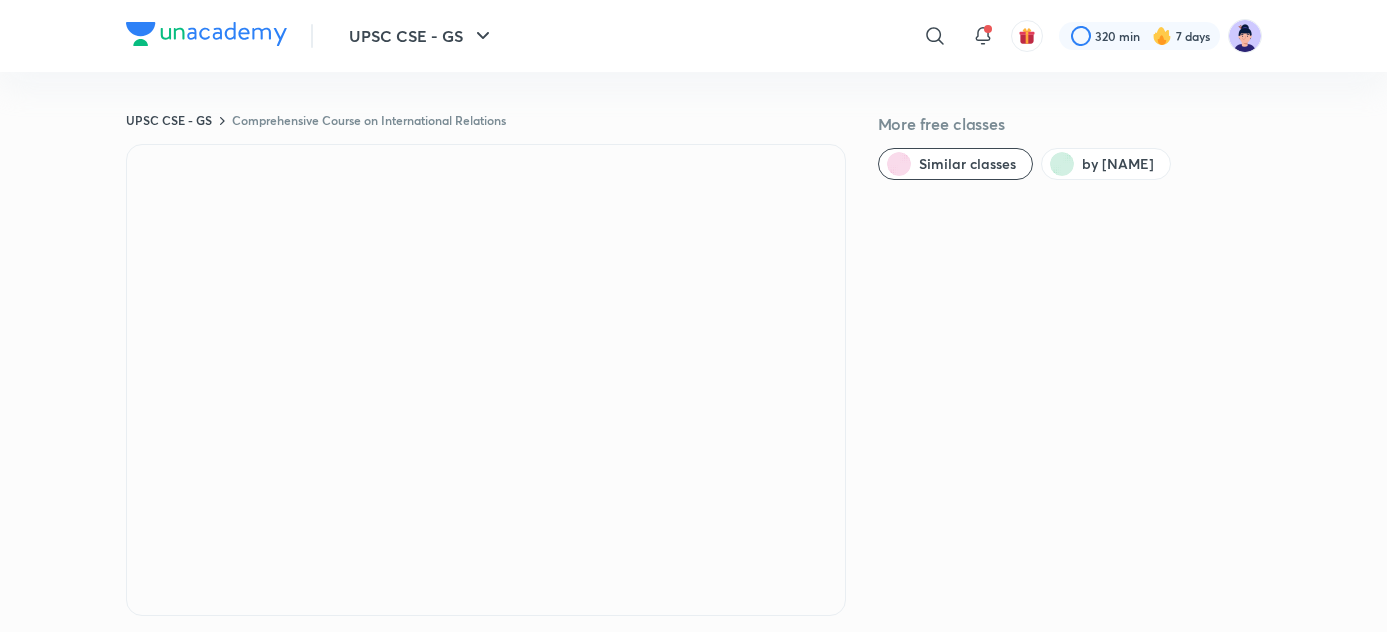 scroll, scrollTop: 0, scrollLeft: 0, axis: both 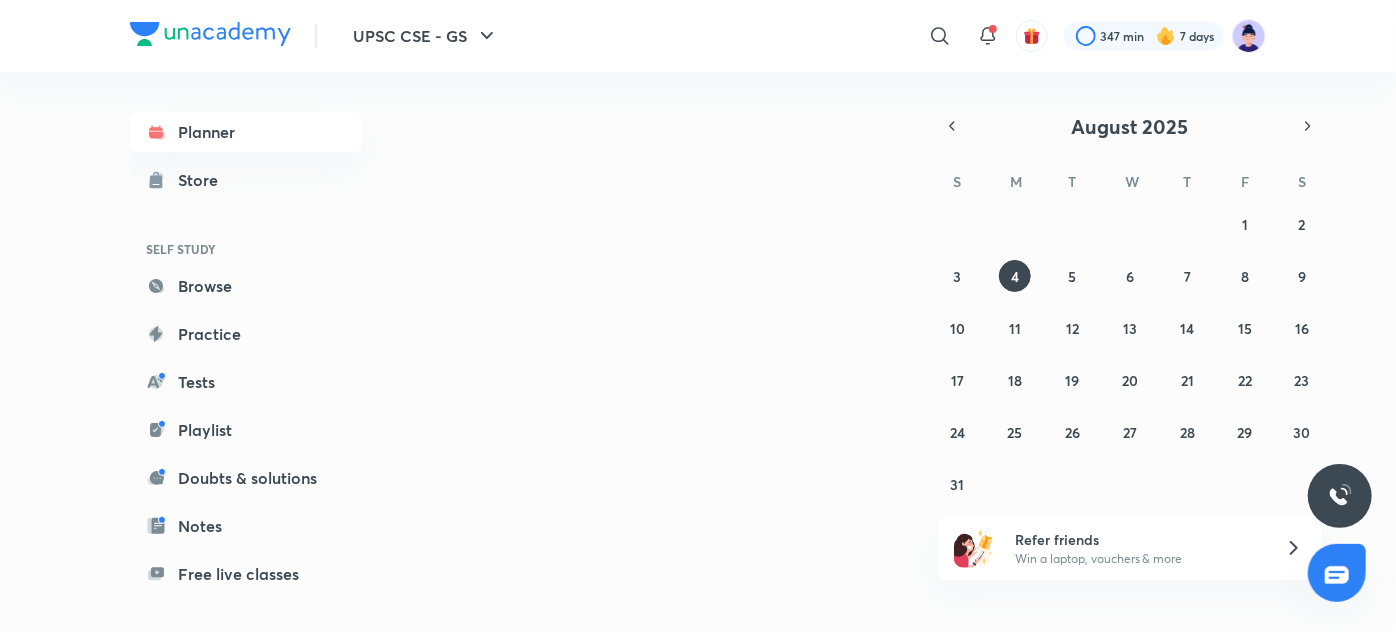 click on "​" at bounding box center (776, 36) 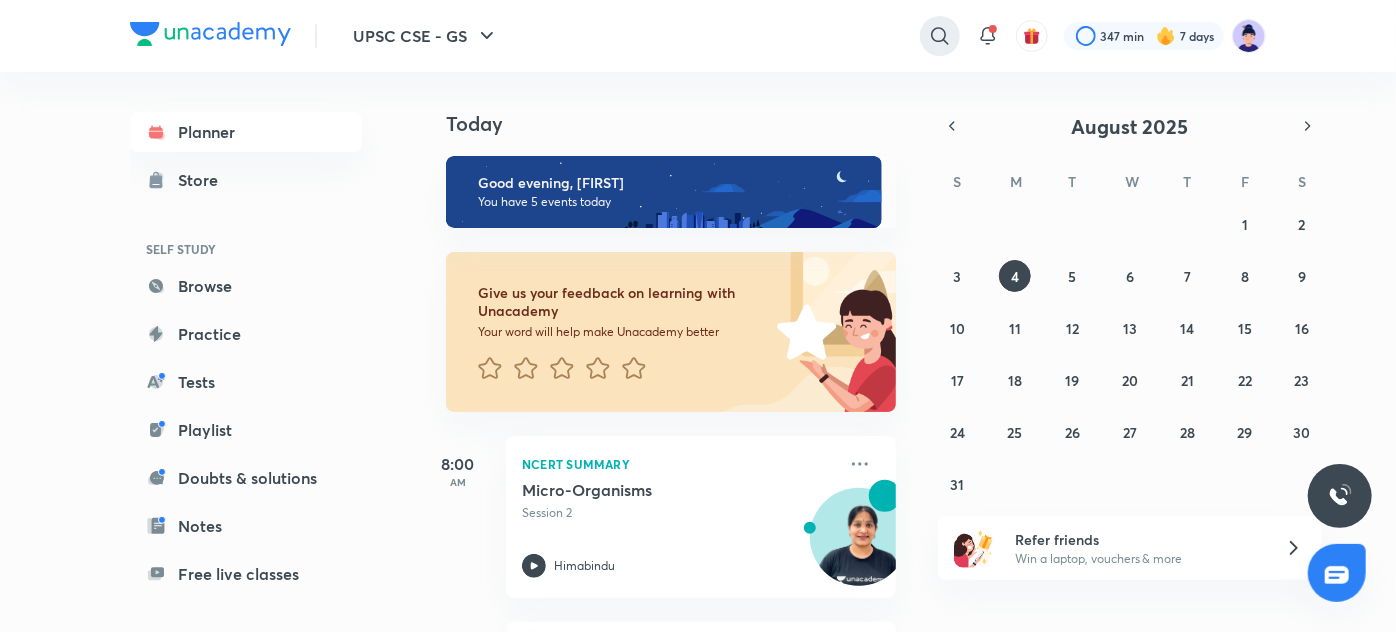 click 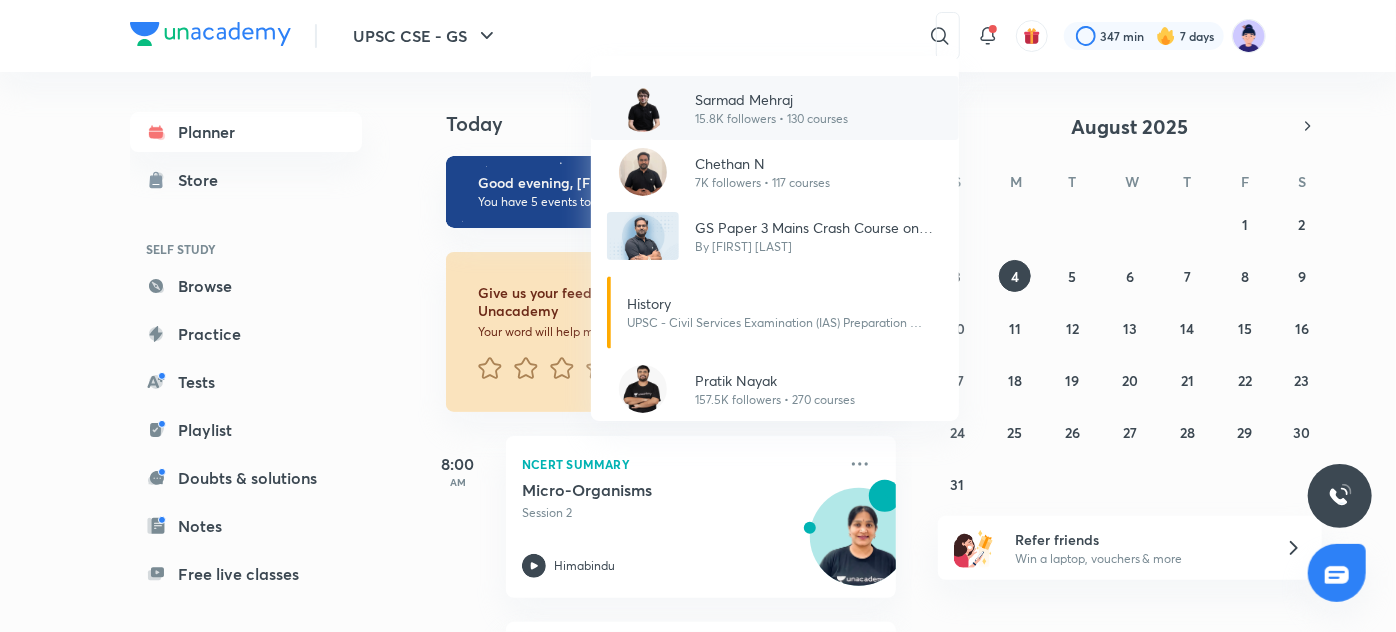 click on "15.8K followers • 130 courses" at bounding box center (771, 119) 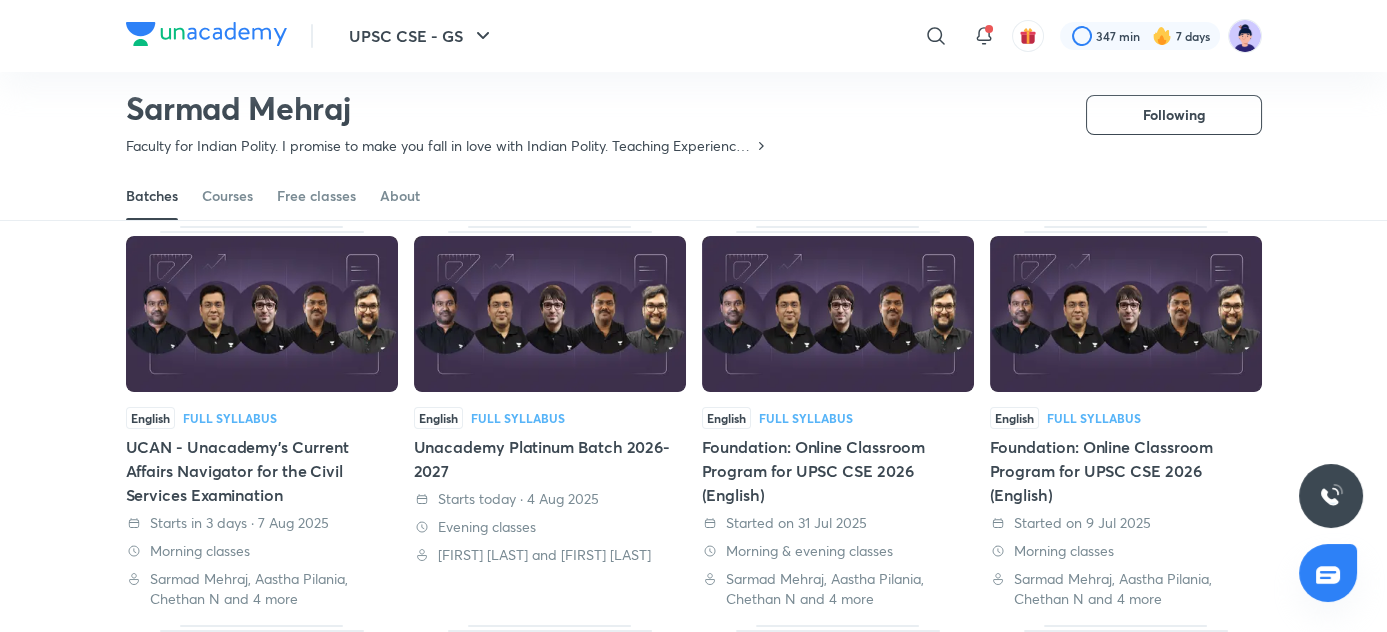 scroll, scrollTop: 108, scrollLeft: 0, axis: vertical 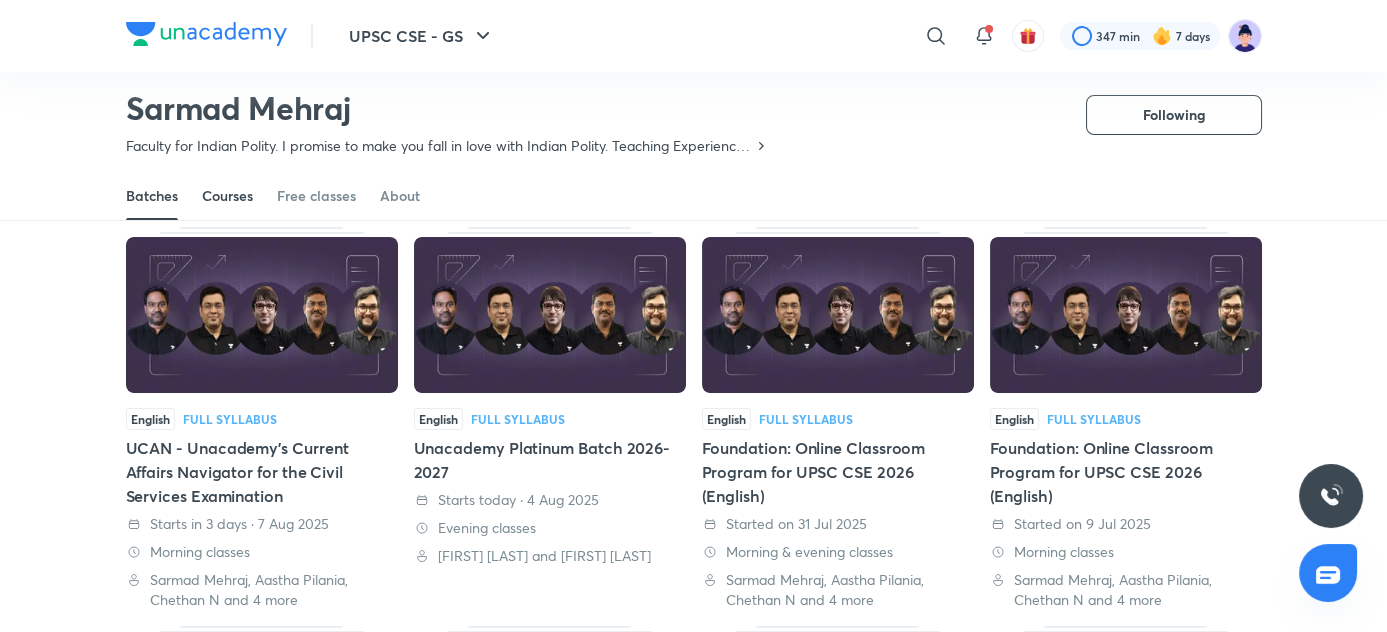 click on "Courses" at bounding box center [227, 196] 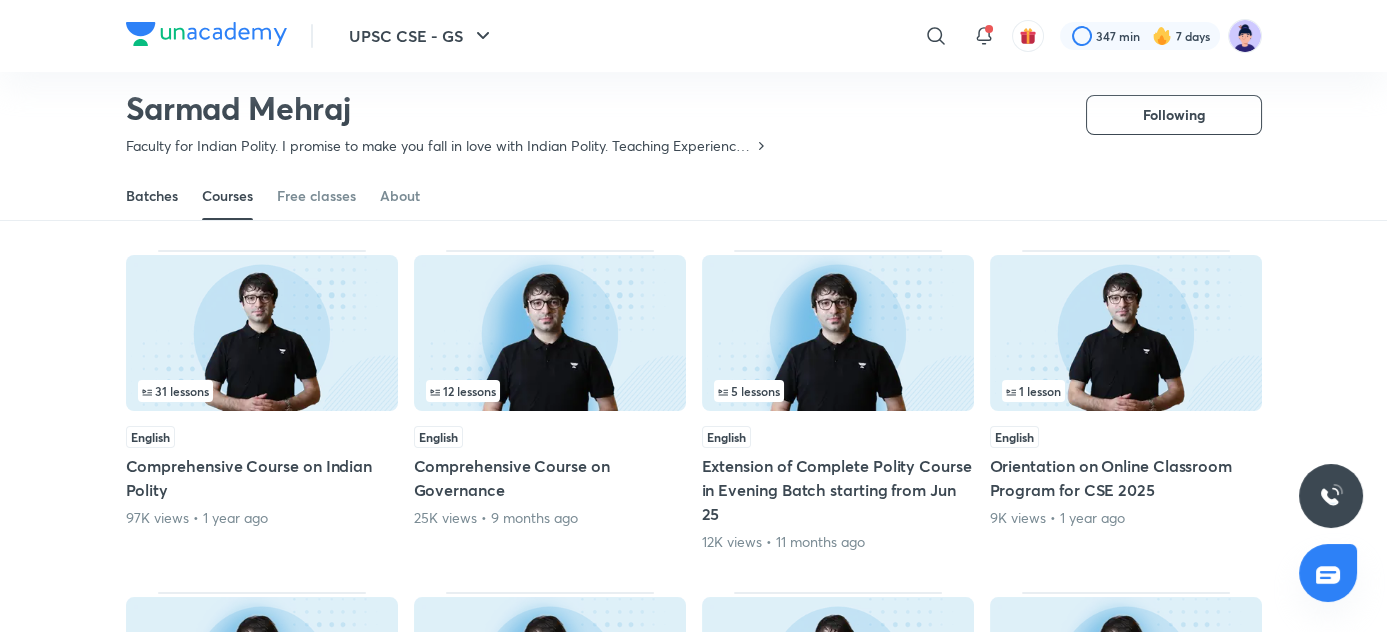 scroll, scrollTop: 0, scrollLeft: 0, axis: both 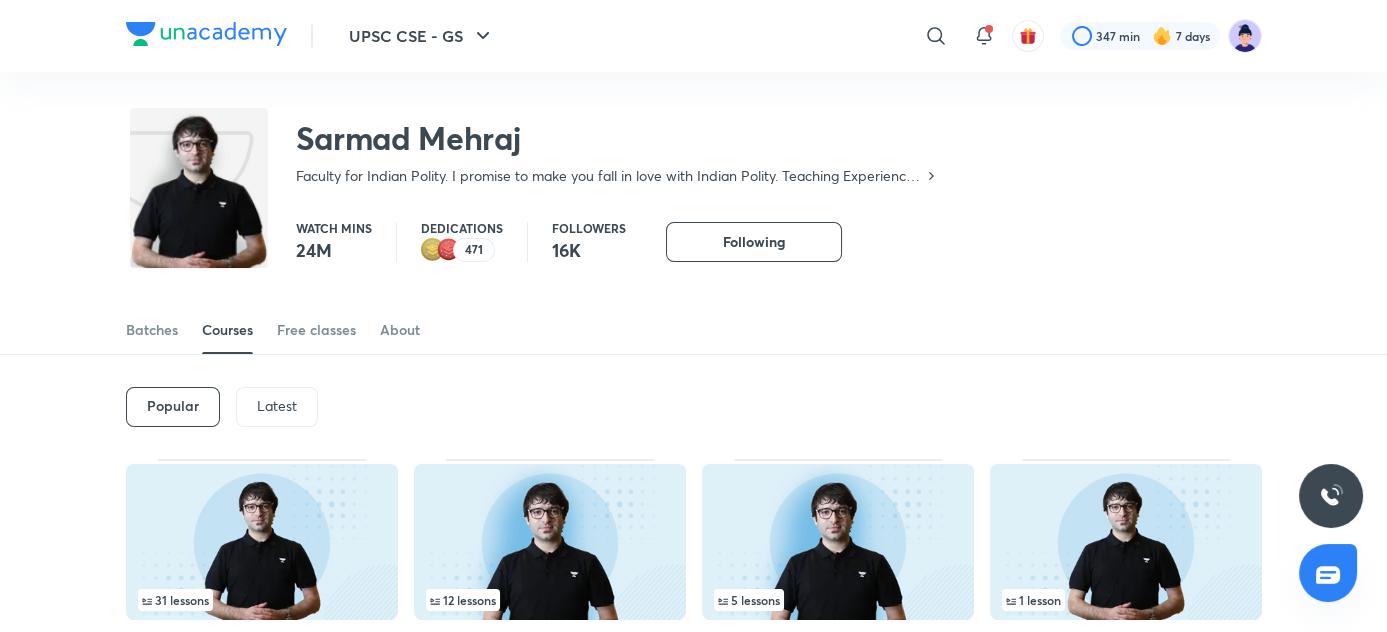 click on "Latest" at bounding box center [277, 406] 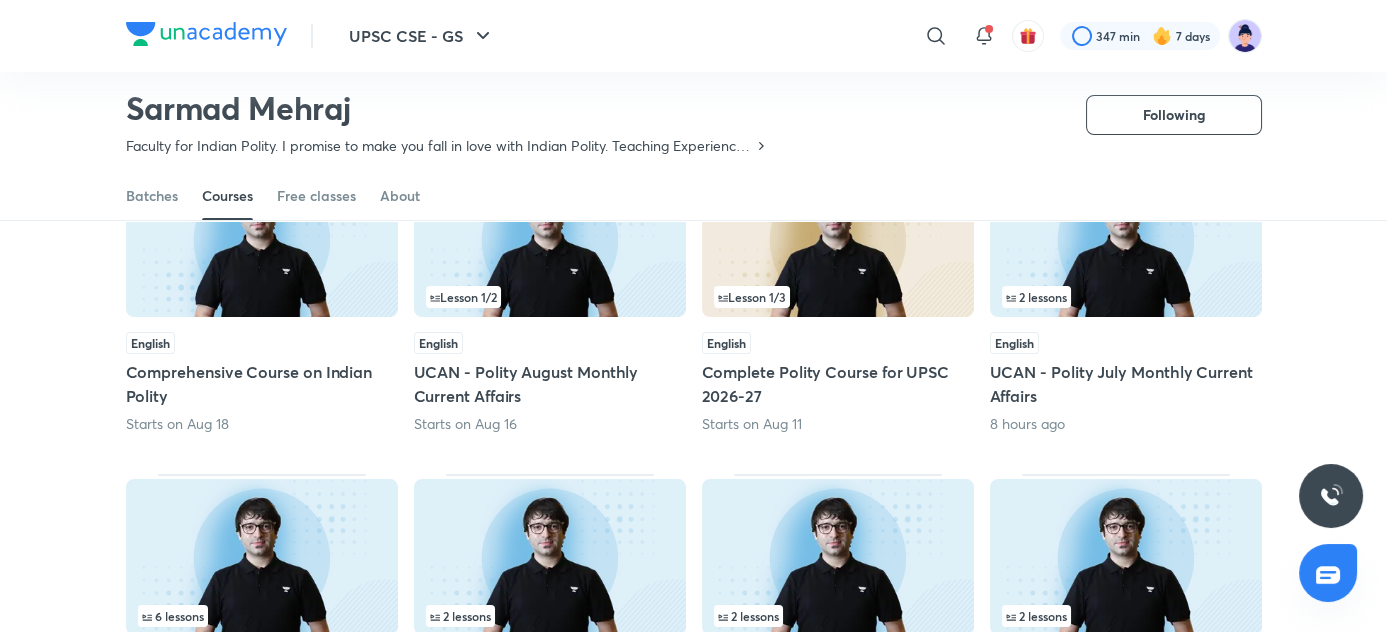 scroll, scrollTop: 242, scrollLeft: 0, axis: vertical 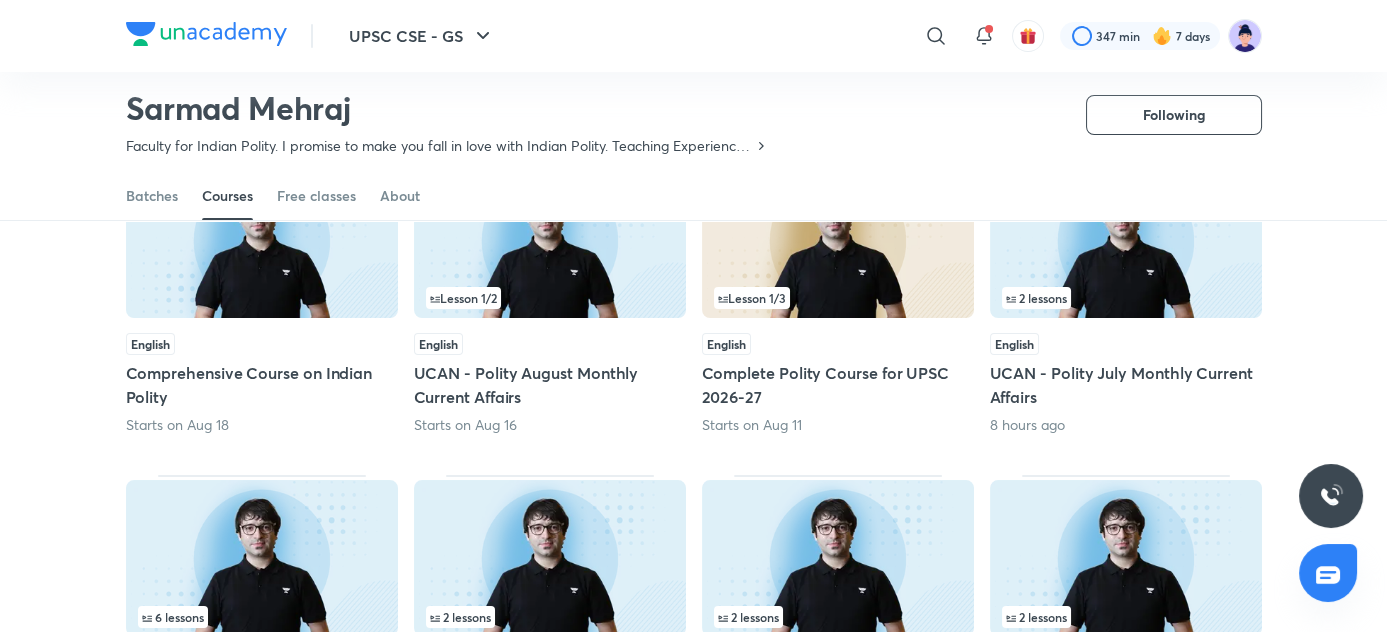 click on "Comprehensive Course on Indian Polity" at bounding box center (262, 385) 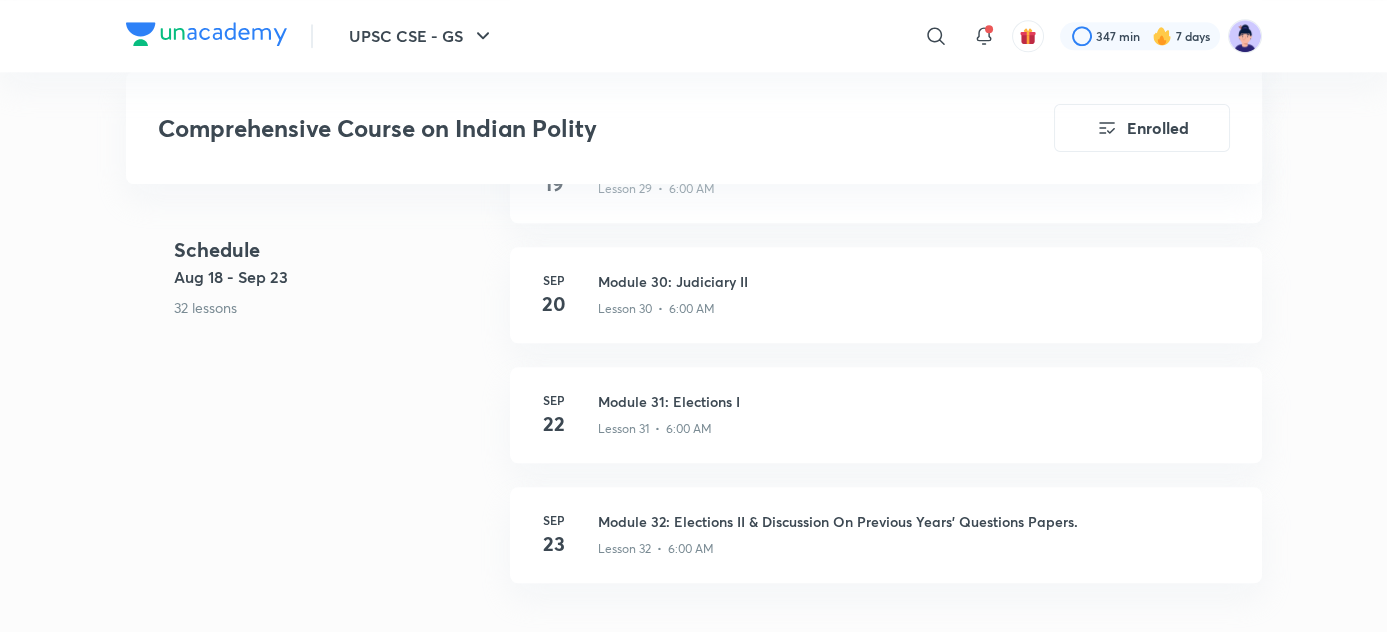 scroll, scrollTop: 4261, scrollLeft: 0, axis: vertical 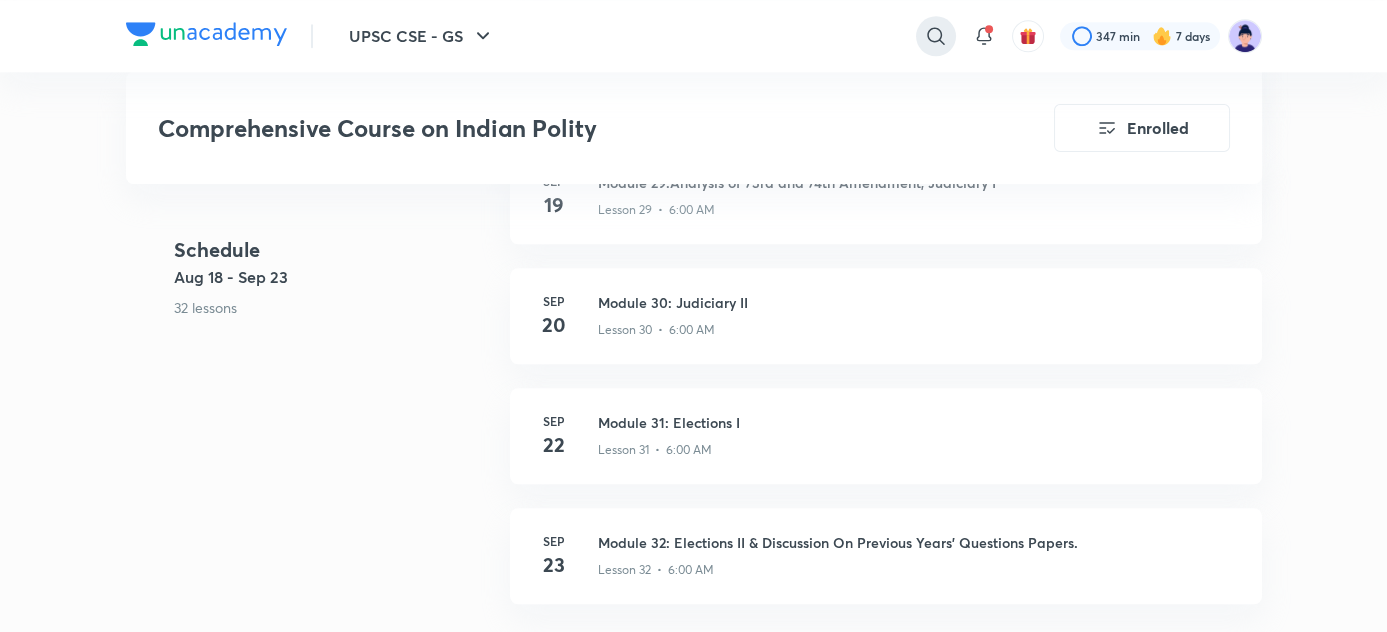click 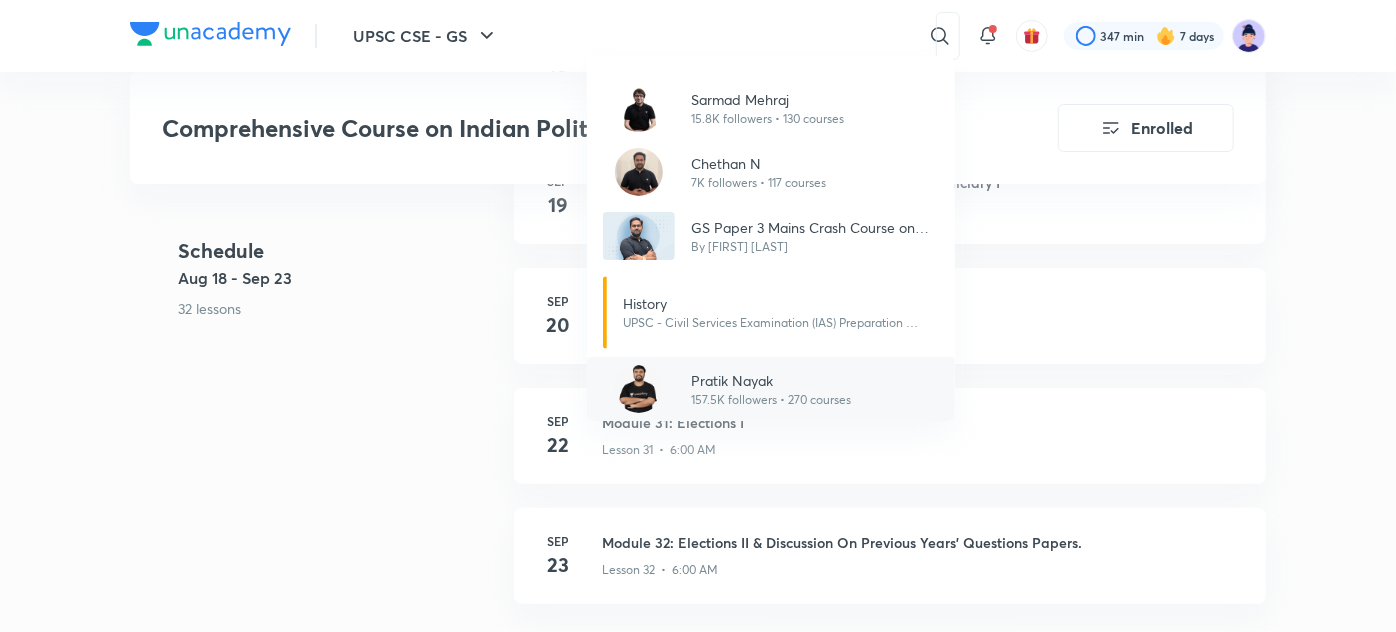 click on "157.5K followers • 270 courses" at bounding box center [771, 400] 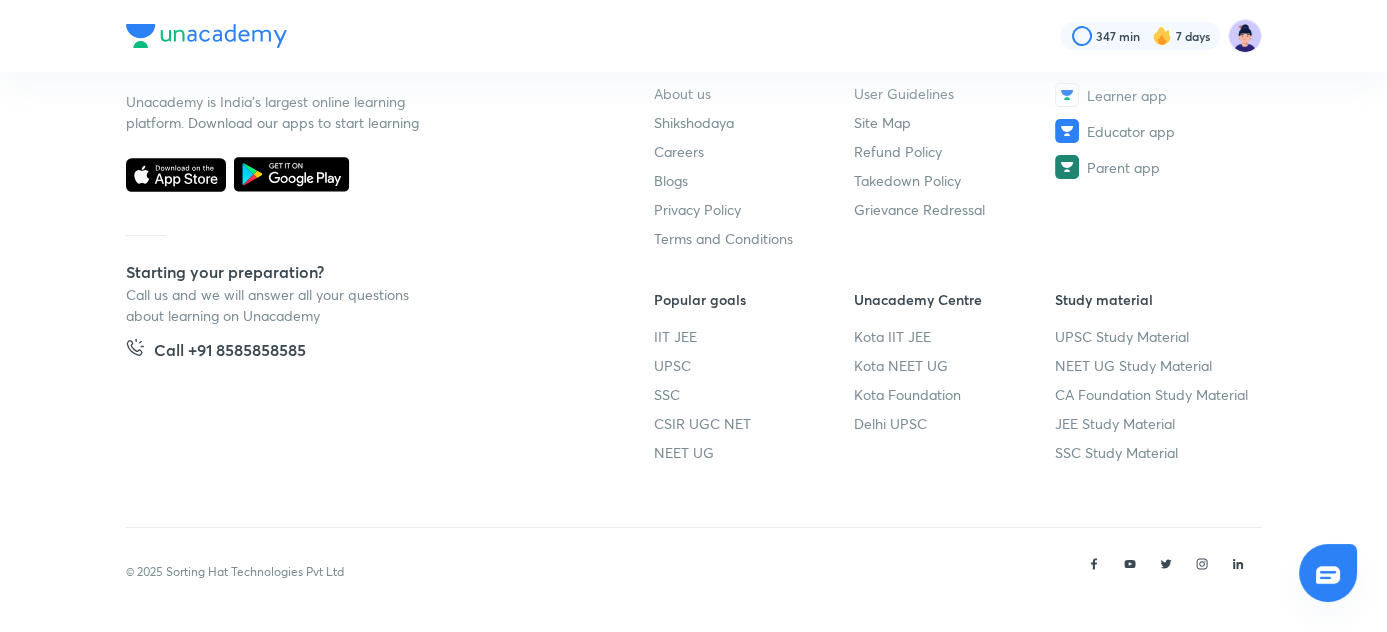 scroll, scrollTop: 0, scrollLeft: 0, axis: both 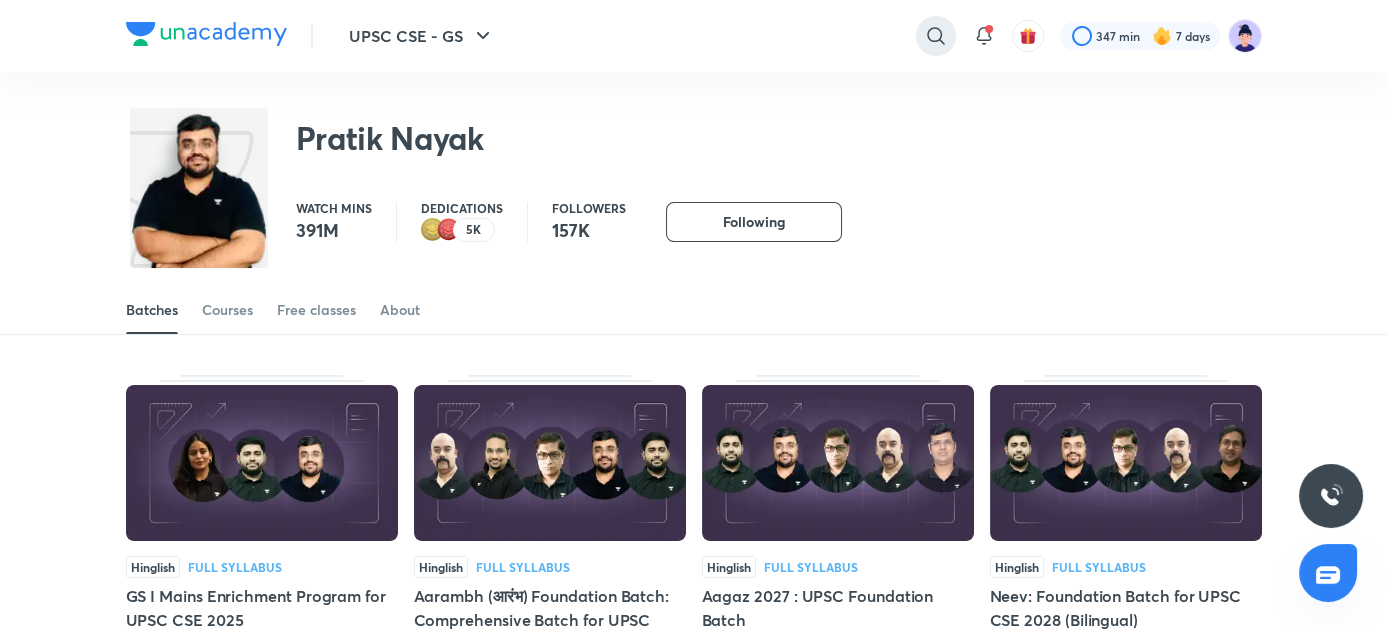 click 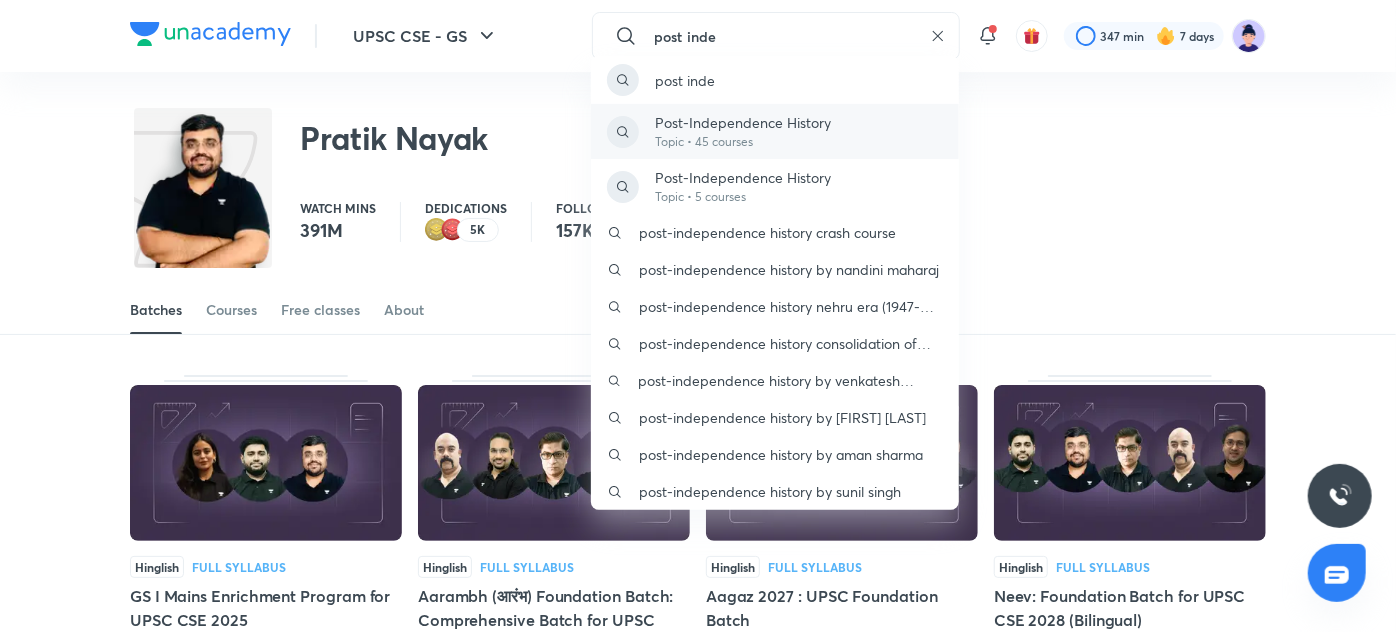 type on "post inde" 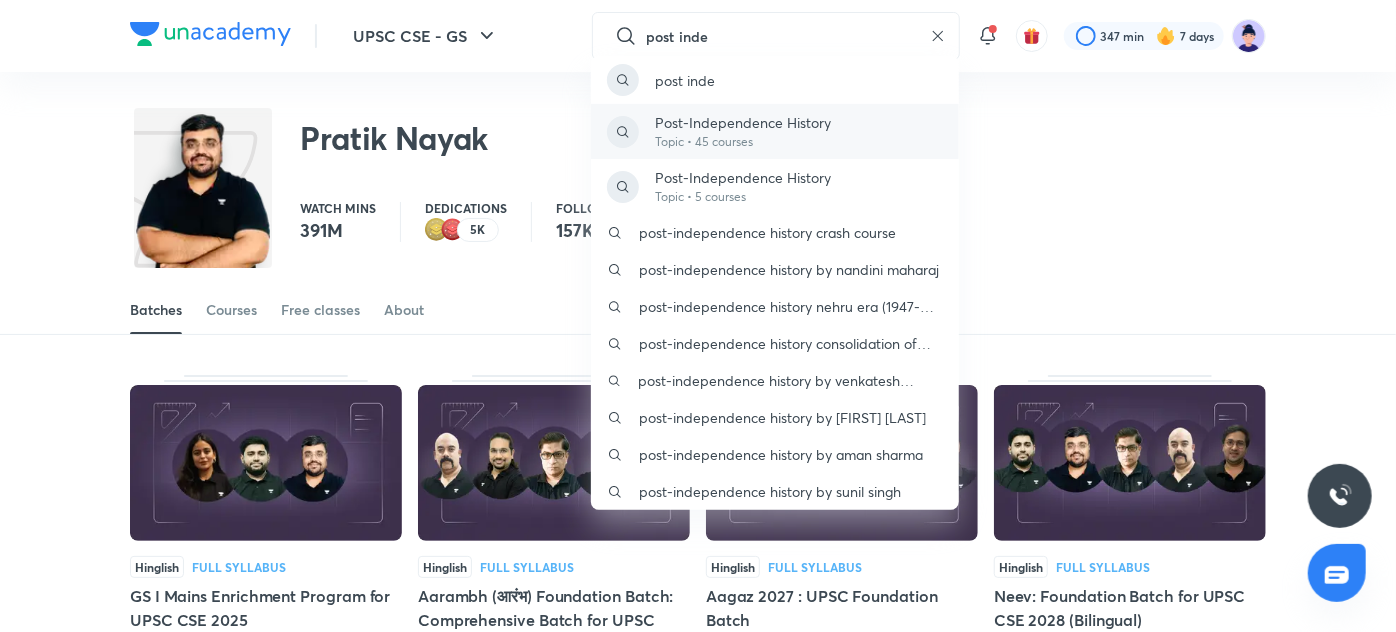 click on "Post-Independence History Topic • 45 courses" at bounding box center (775, 131) 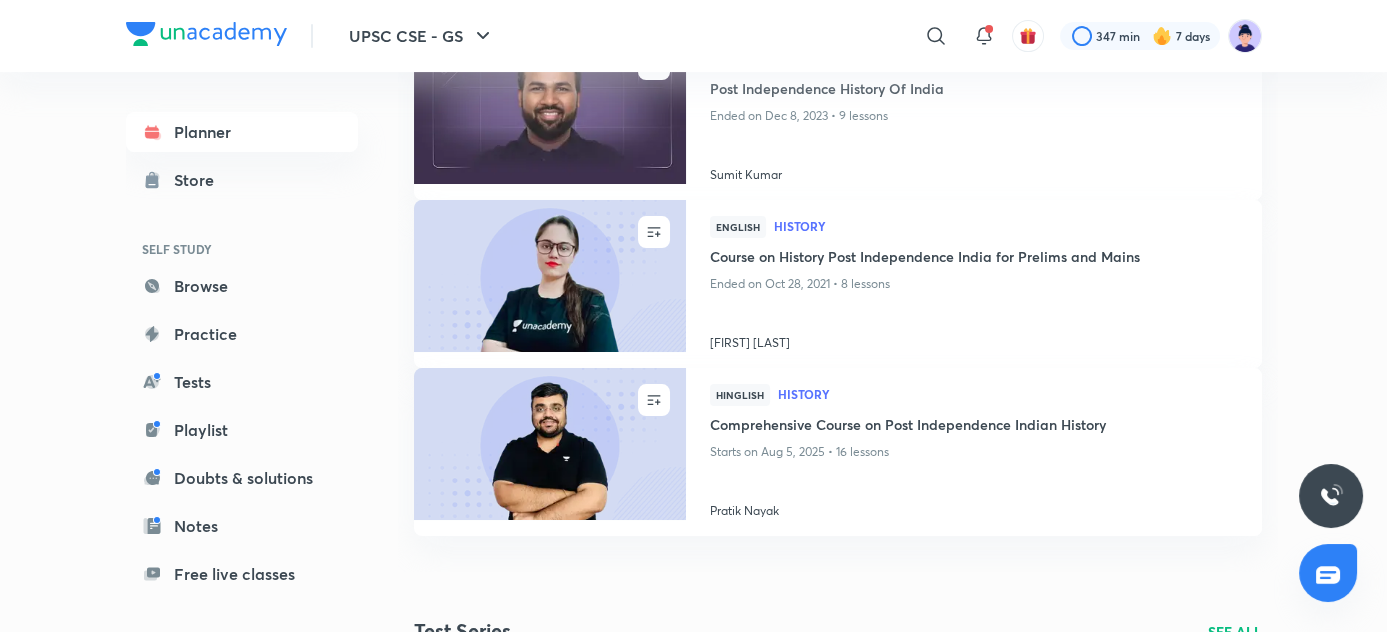 scroll, scrollTop: 1037, scrollLeft: 0, axis: vertical 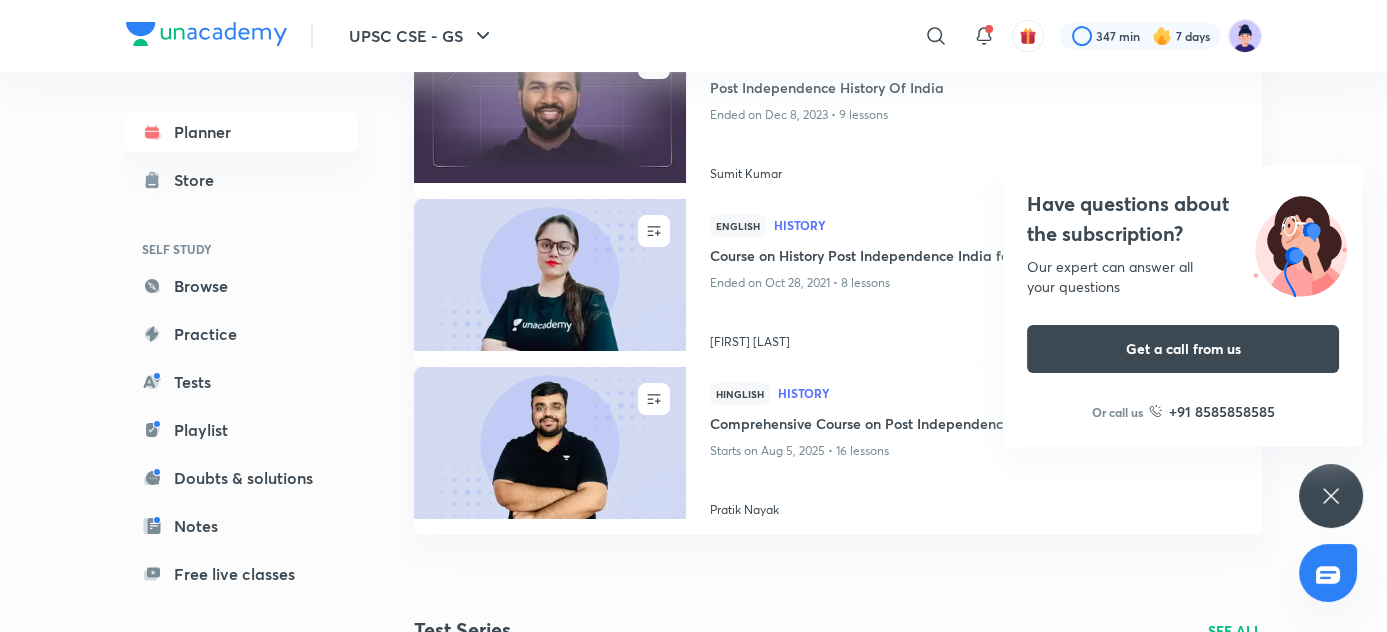 click on "Have questions about the subscription?" at bounding box center [1183, 219] 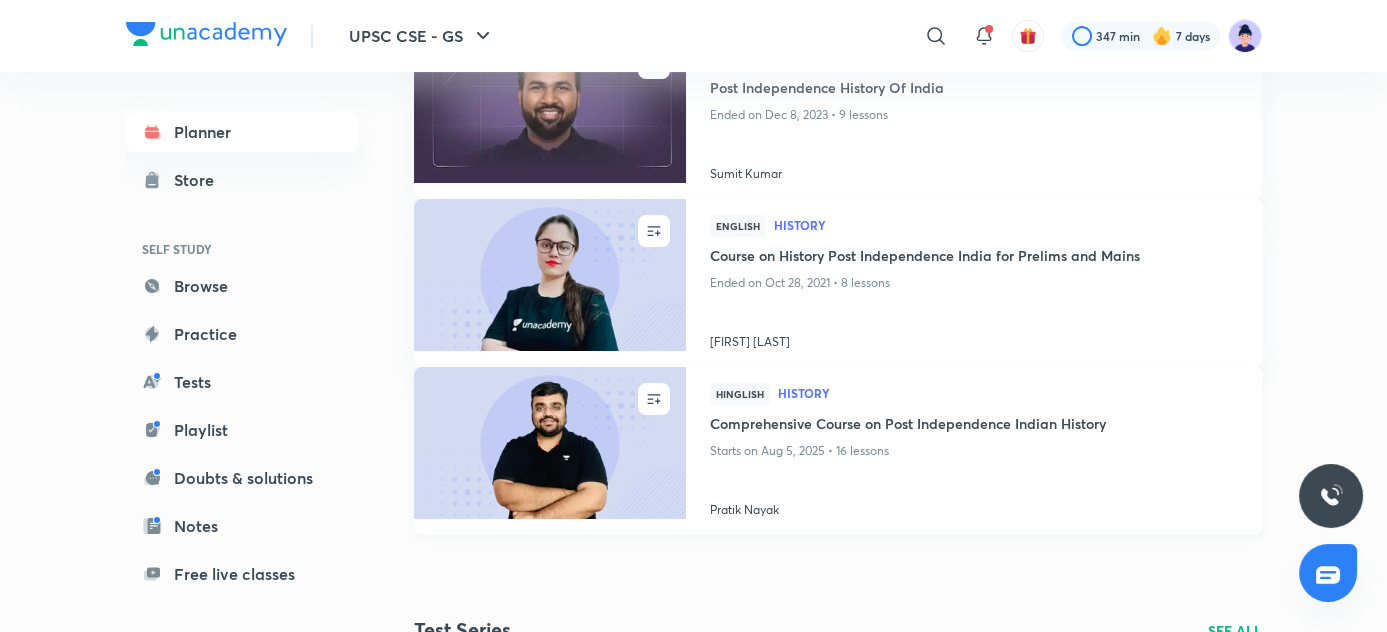 click on "History" at bounding box center [1008, 393] 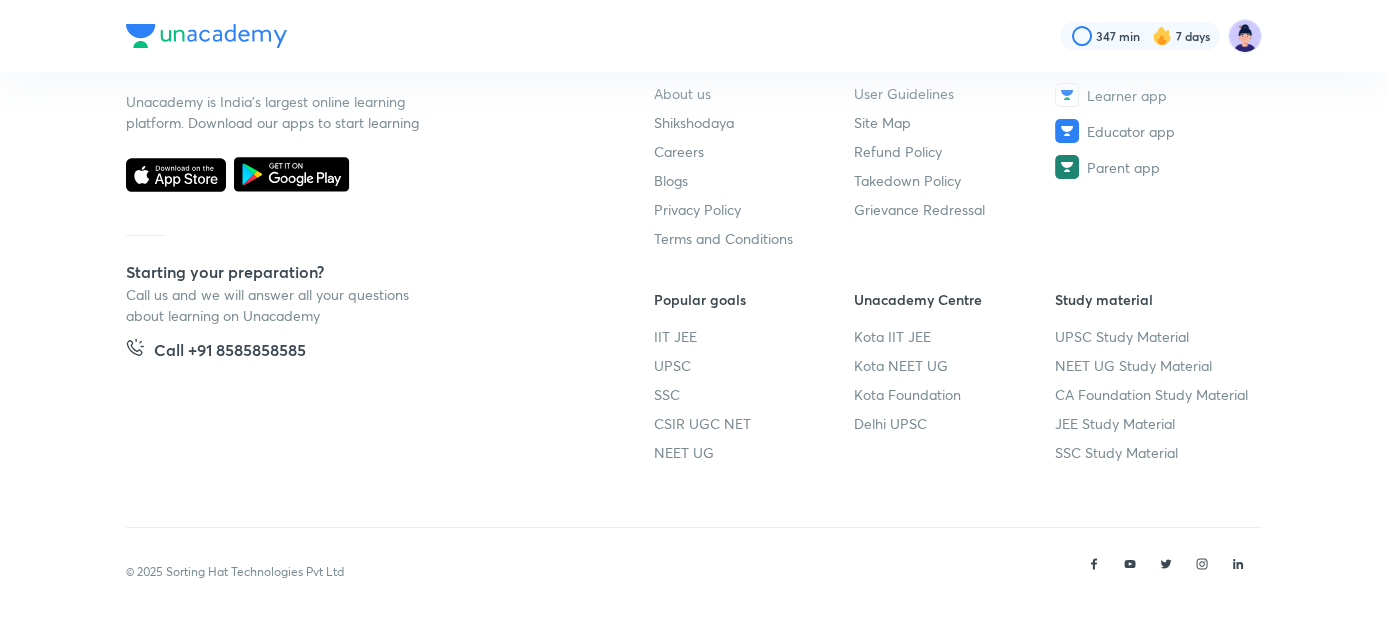 scroll, scrollTop: 0, scrollLeft: 0, axis: both 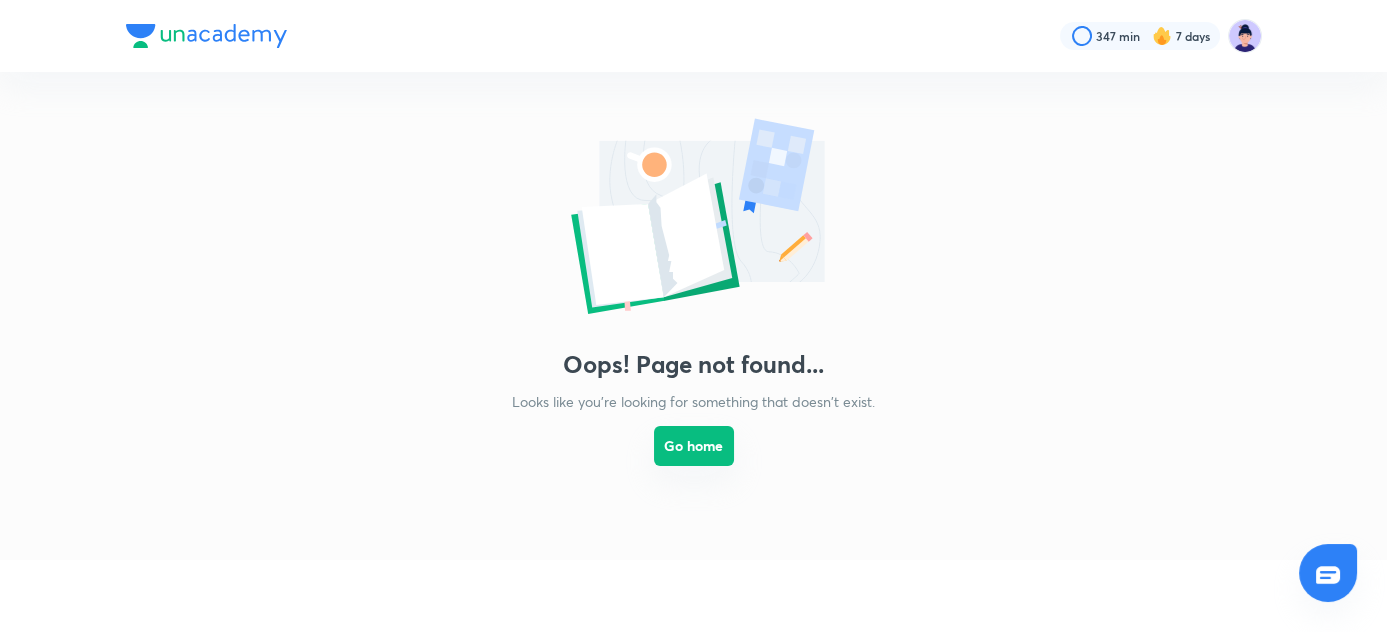 click on "Go home" at bounding box center (694, 446) 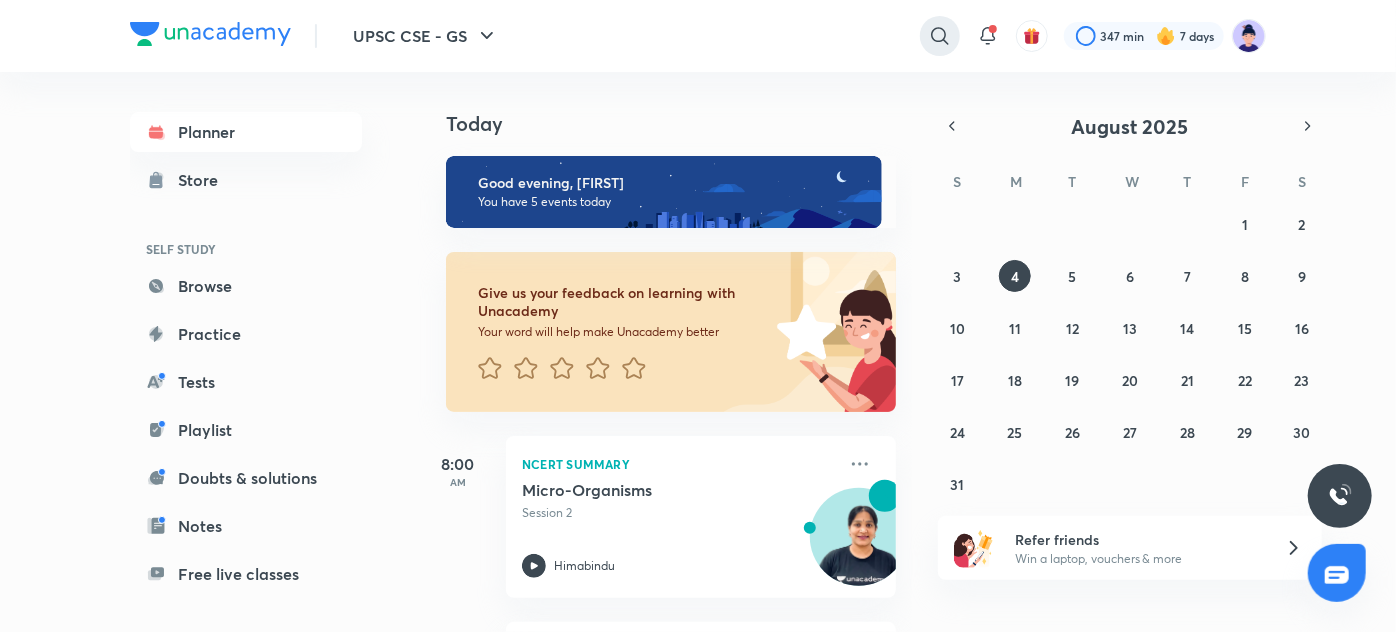 click 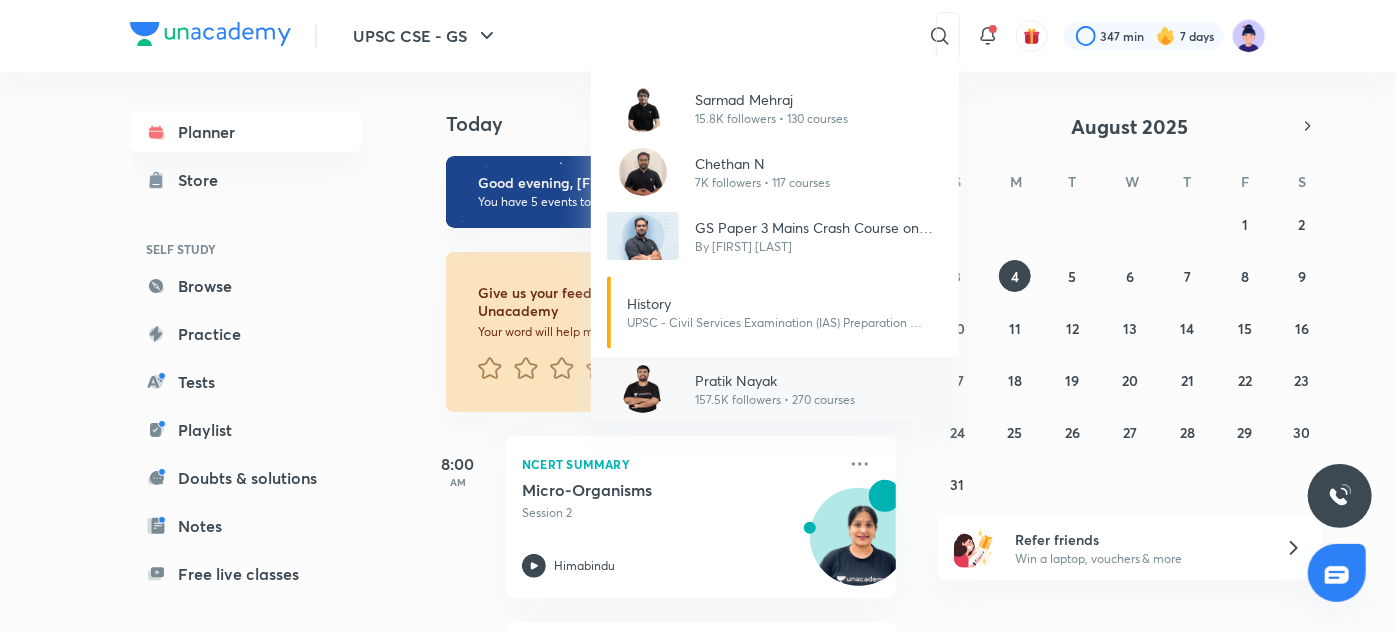 click on "Pratik Nayak" at bounding box center [775, 380] 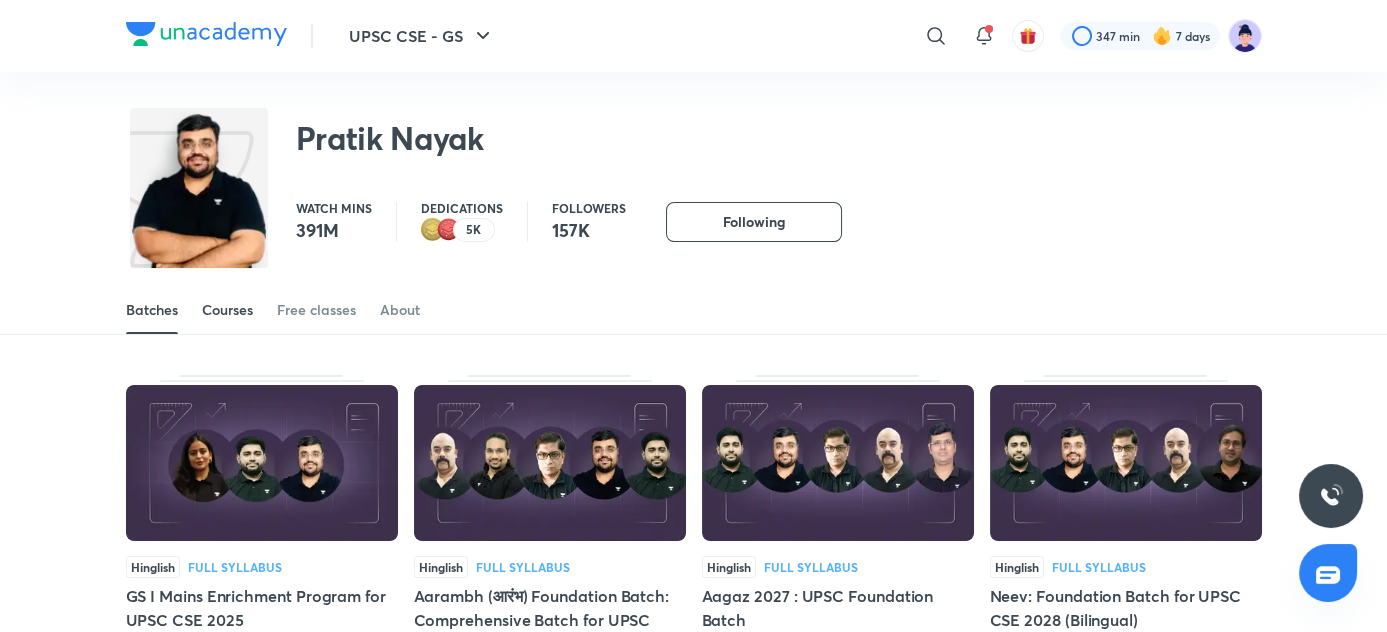 click on "Courses" at bounding box center (227, 310) 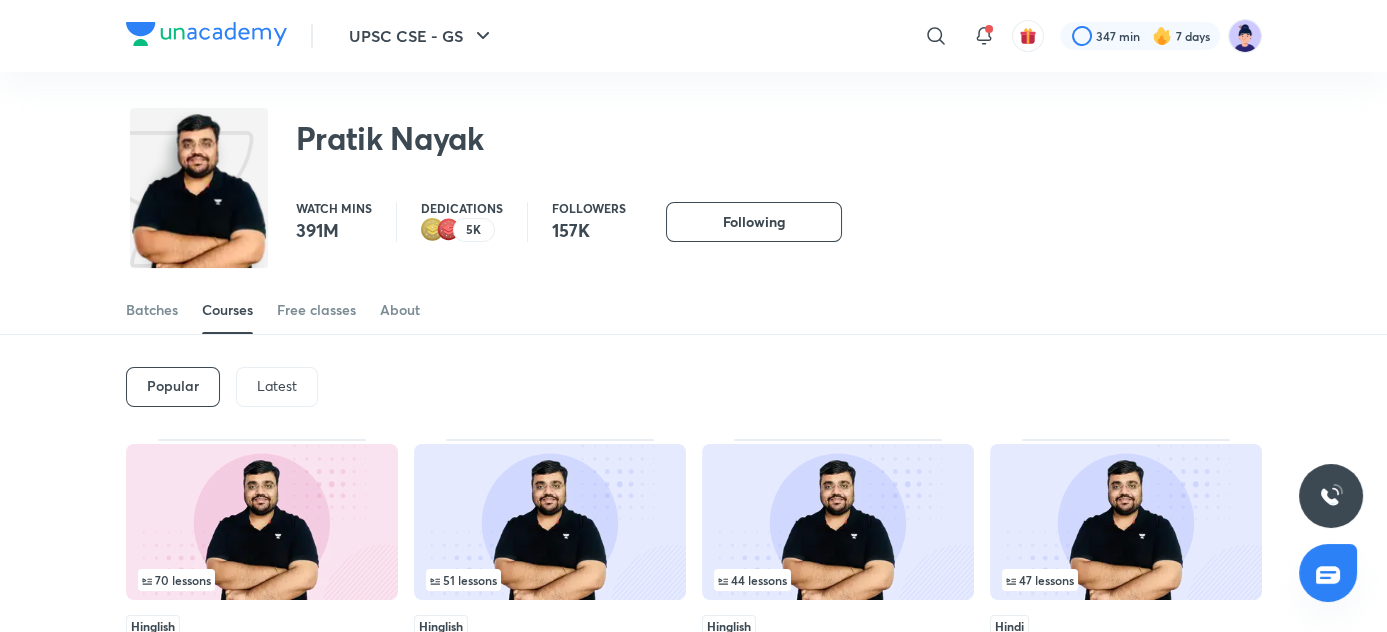 click on "Latest" at bounding box center (277, 386) 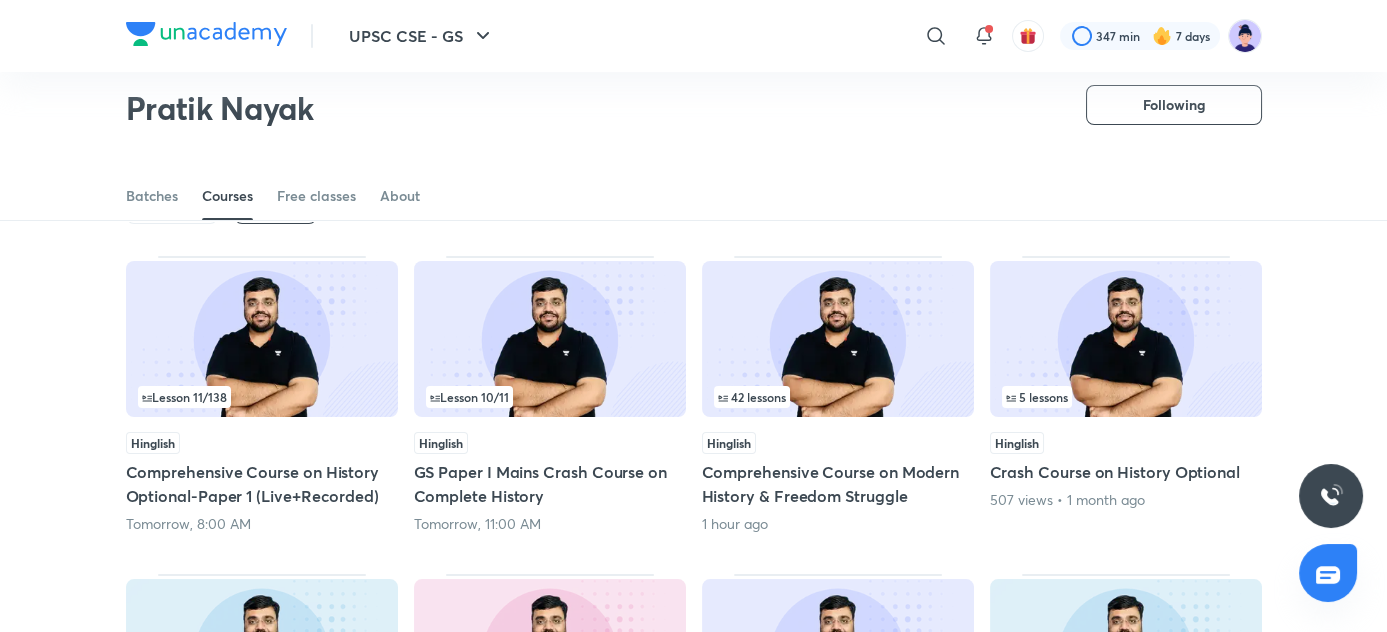 scroll, scrollTop: 0, scrollLeft: 0, axis: both 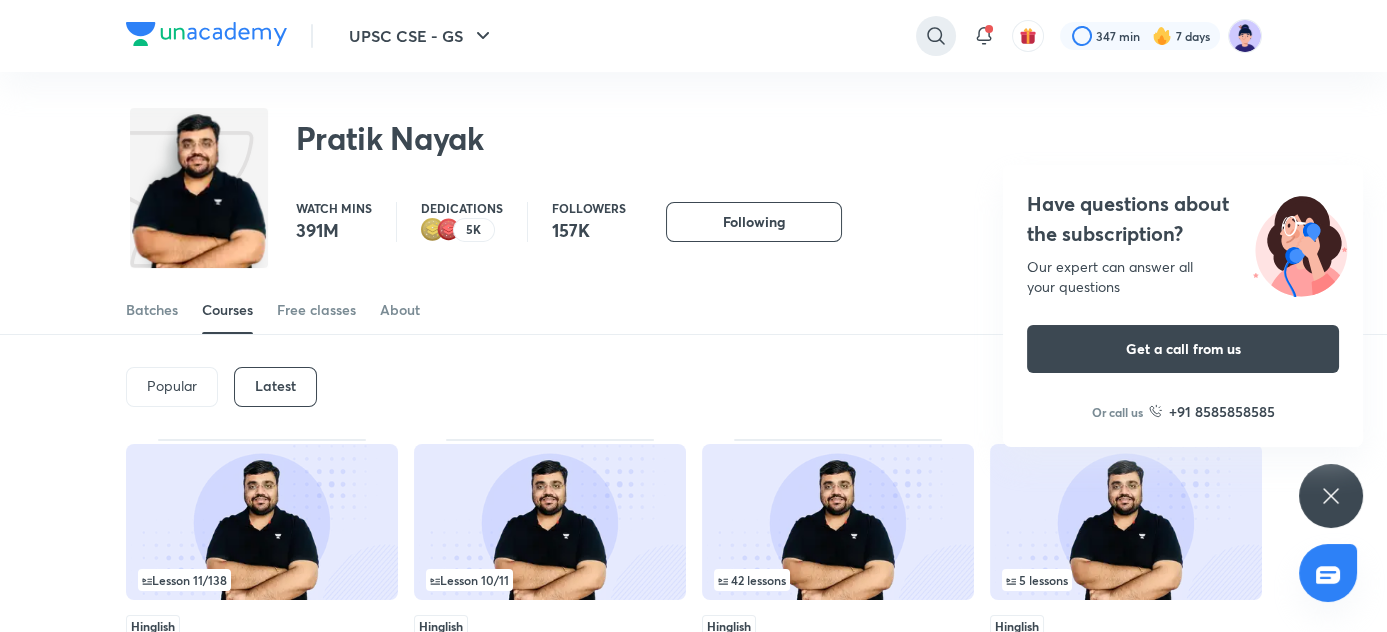 click 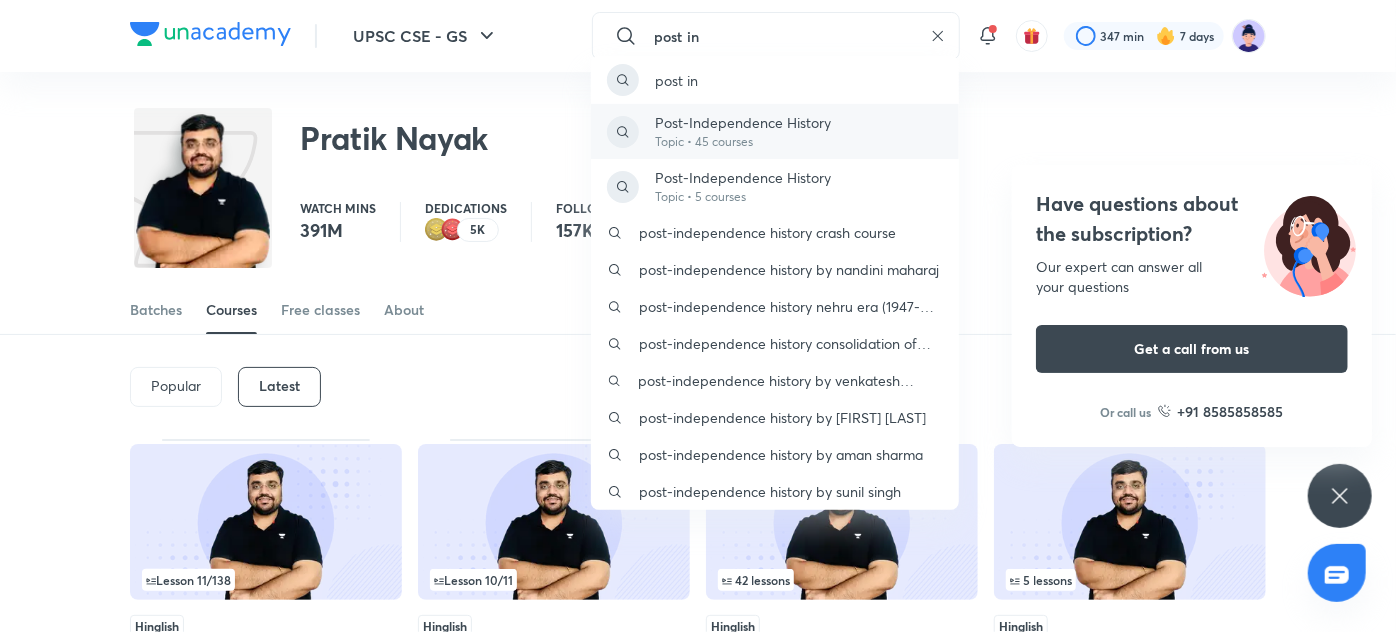type on "post in" 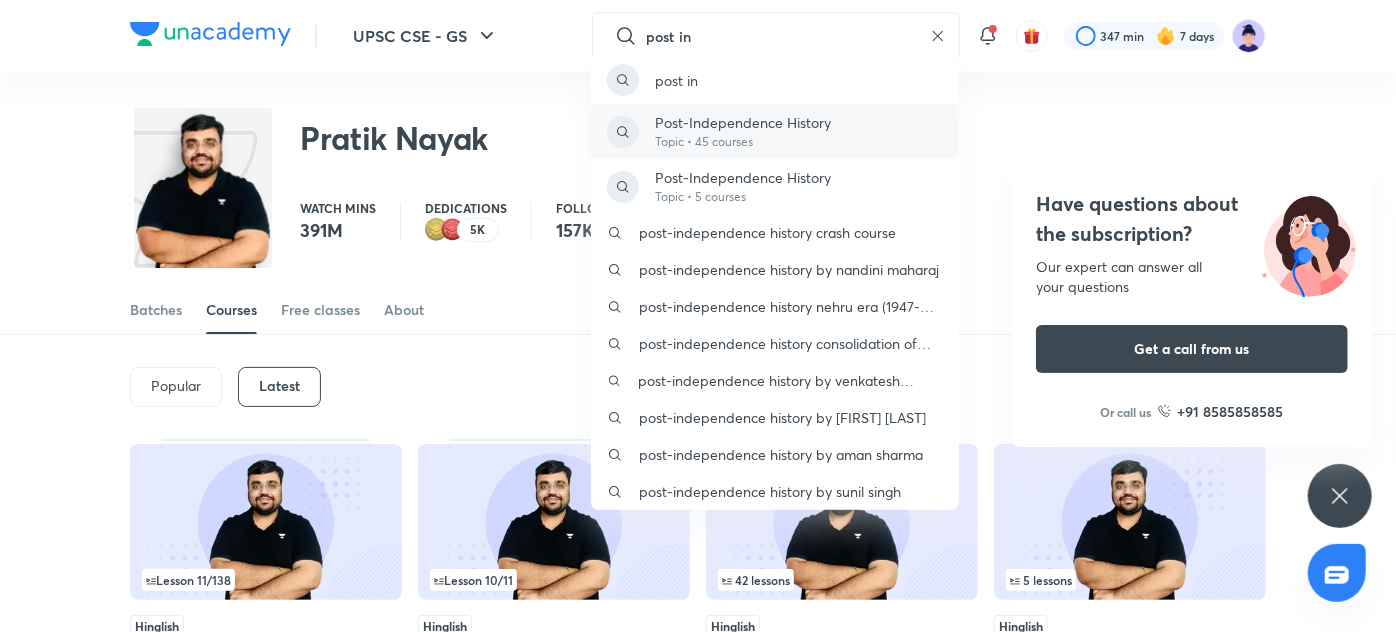 click on "Post-Independence History" at bounding box center (743, 122) 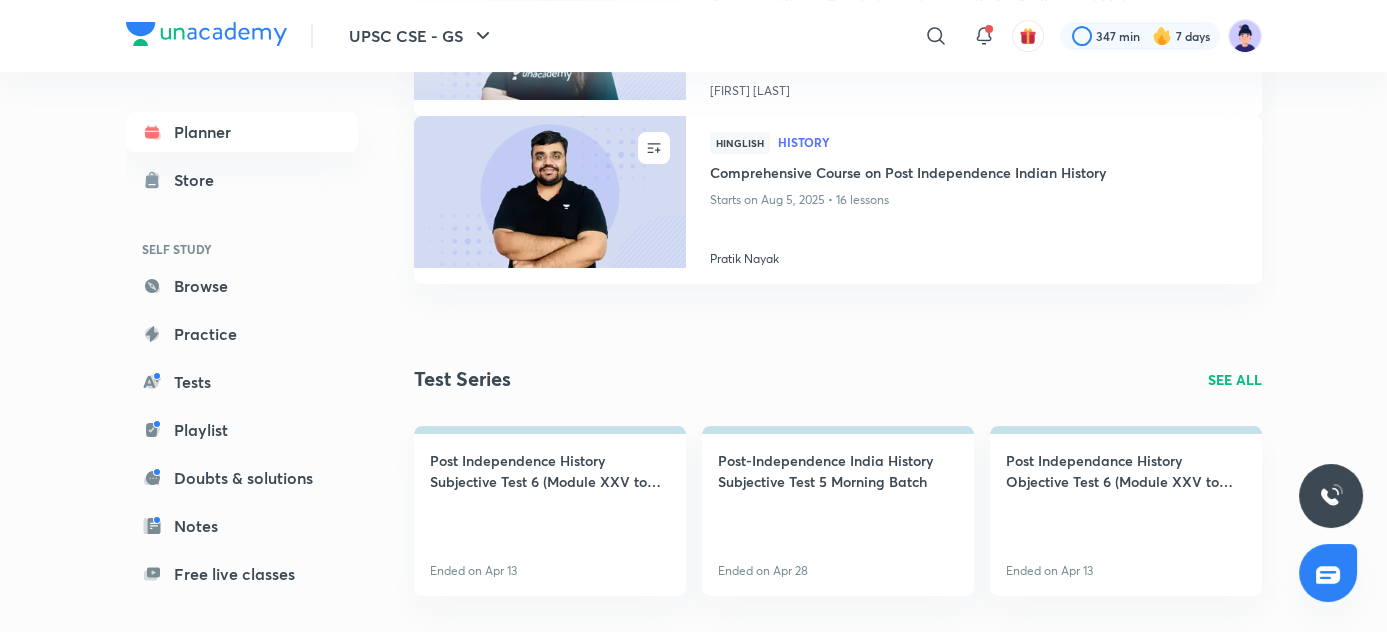 scroll, scrollTop: 1295, scrollLeft: 0, axis: vertical 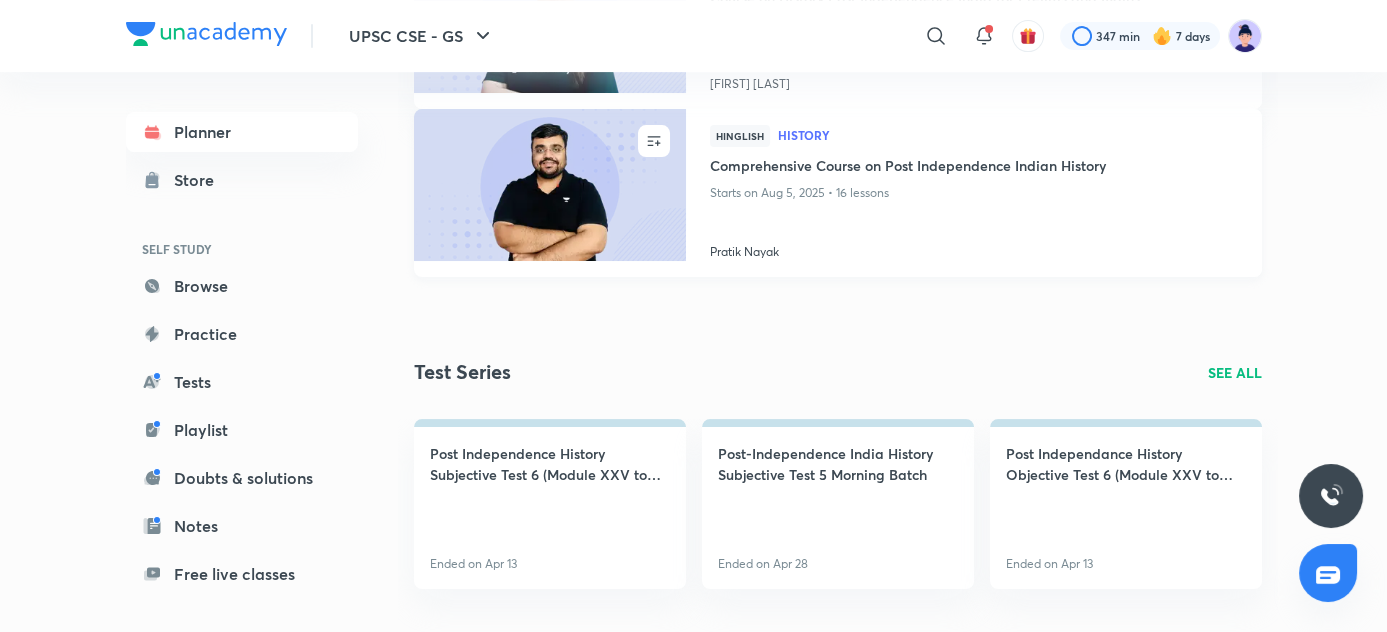 click on "Comprehensive Course on Post Independence Indian History" at bounding box center [974, 167] 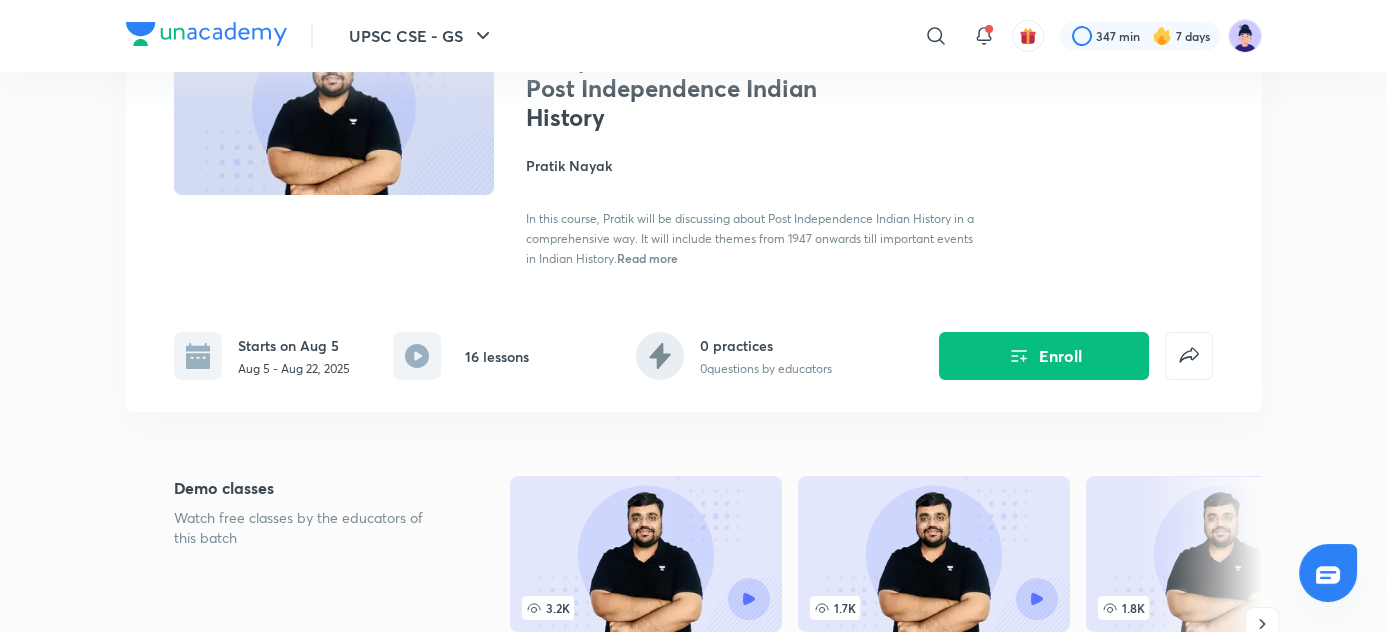 scroll, scrollTop: 205, scrollLeft: 0, axis: vertical 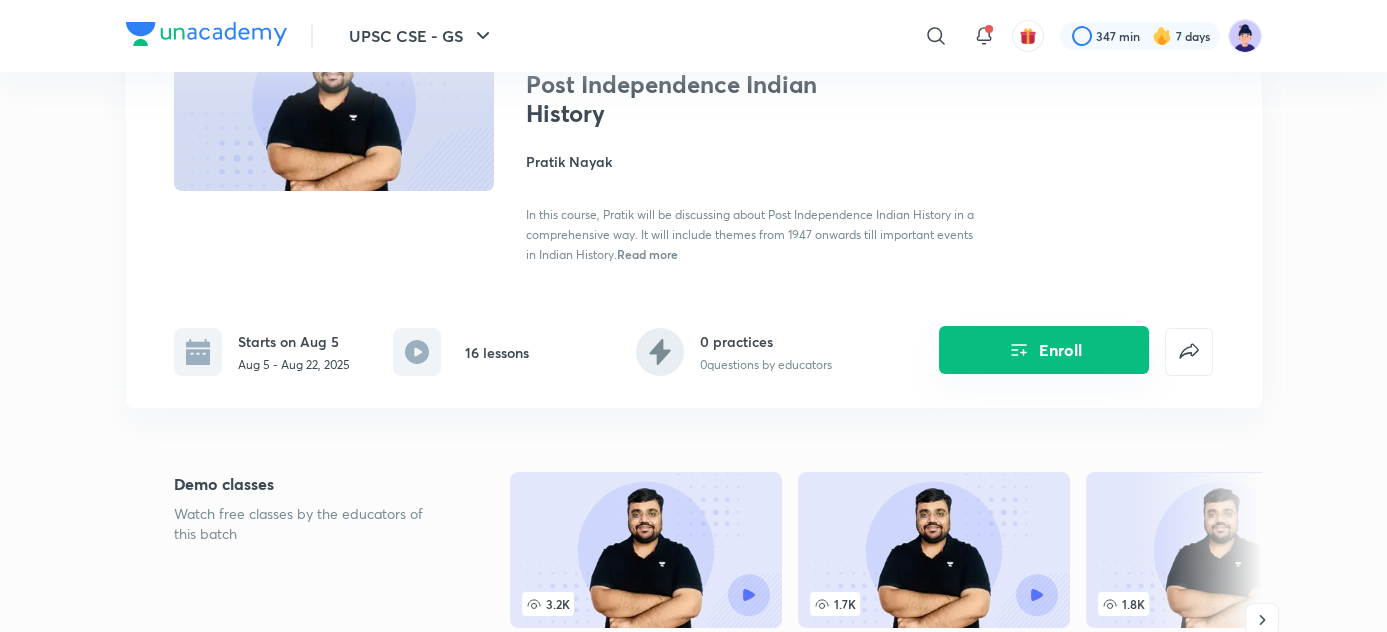 click 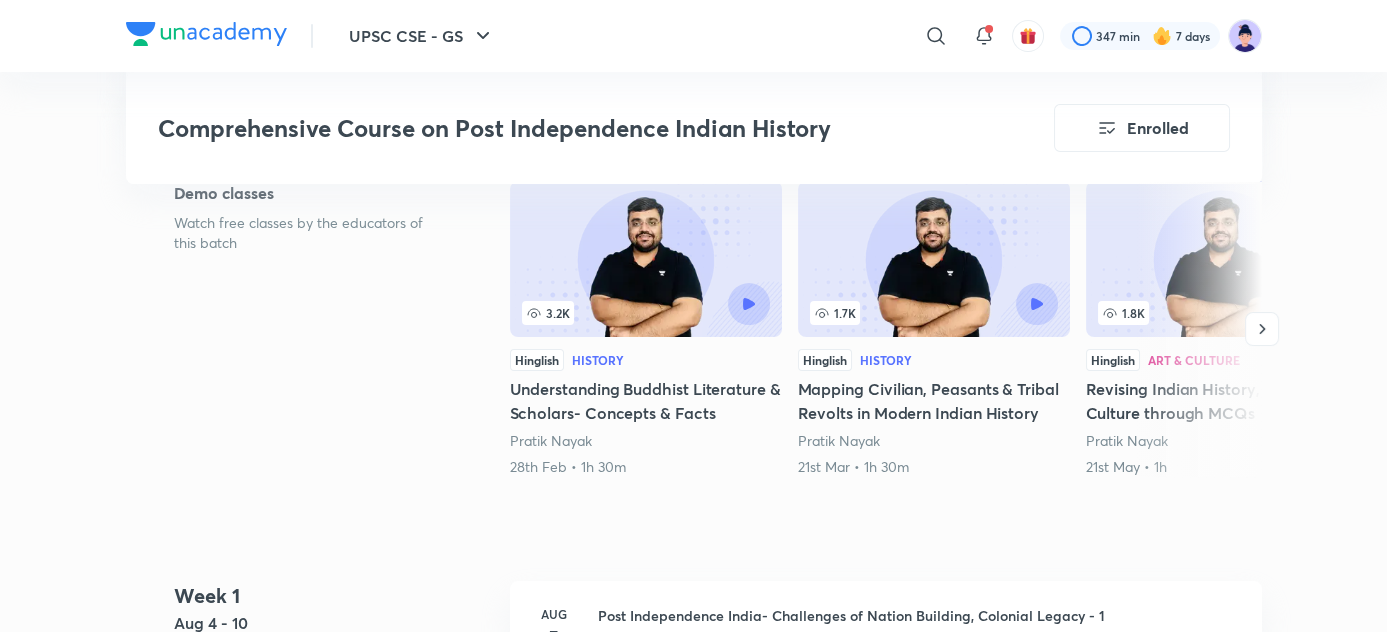 scroll, scrollTop: 0, scrollLeft: 0, axis: both 